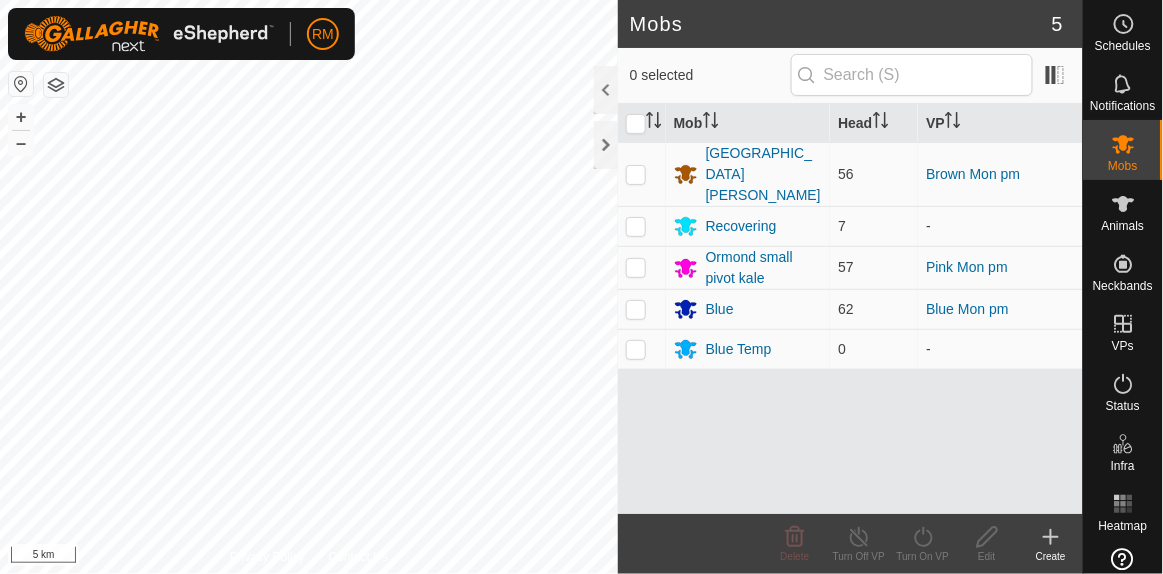 scroll, scrollTop: 0, scrollLeft: 0, axis: both 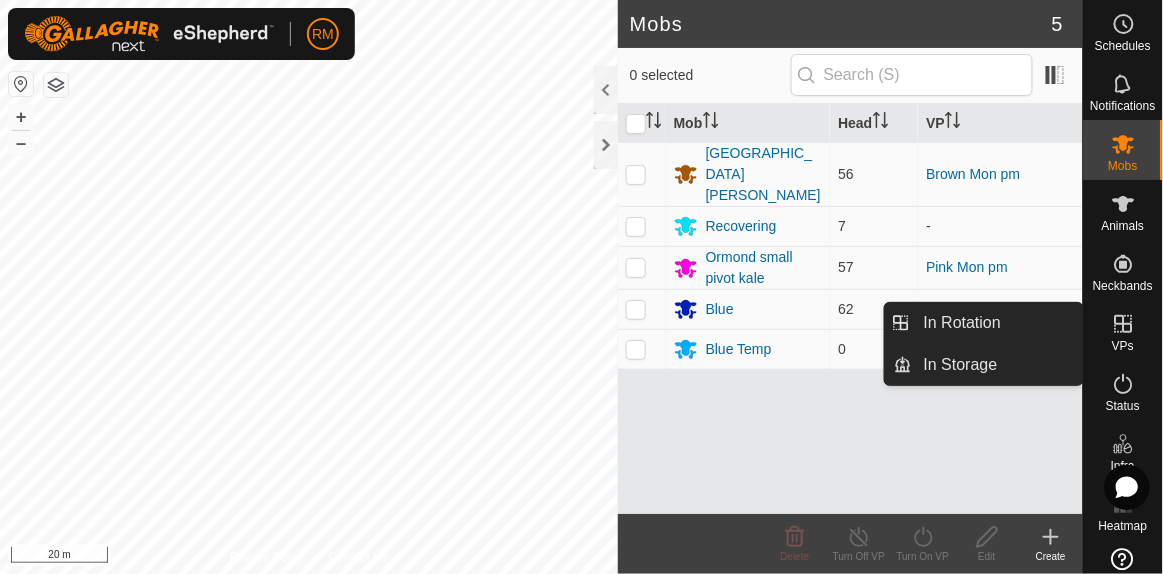 click 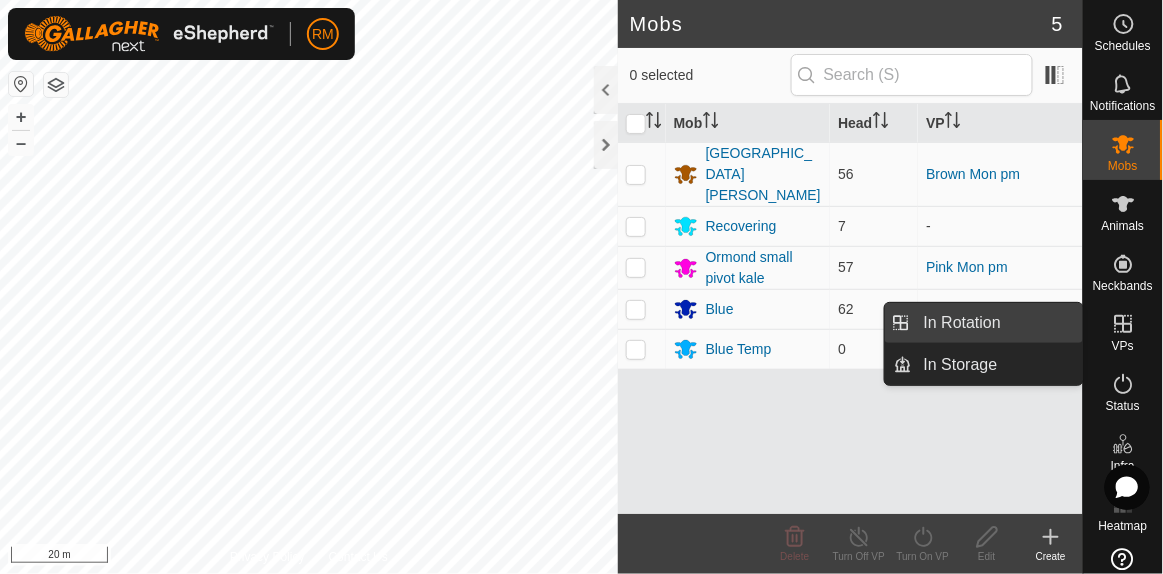 click on "In Rotation" at bounding box center (997, 323) 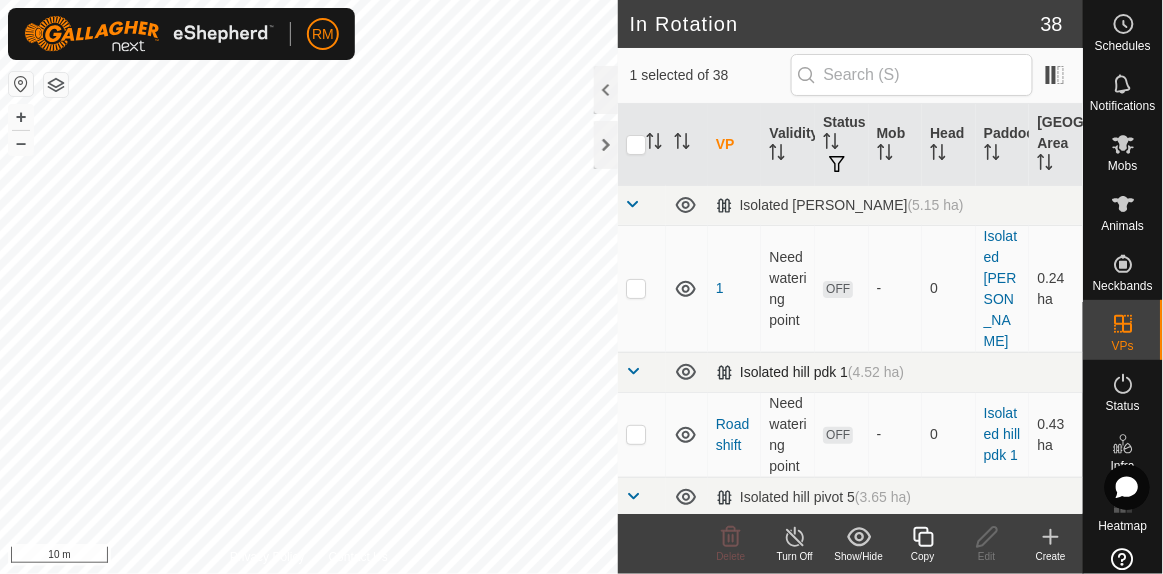 checkbox on "true" 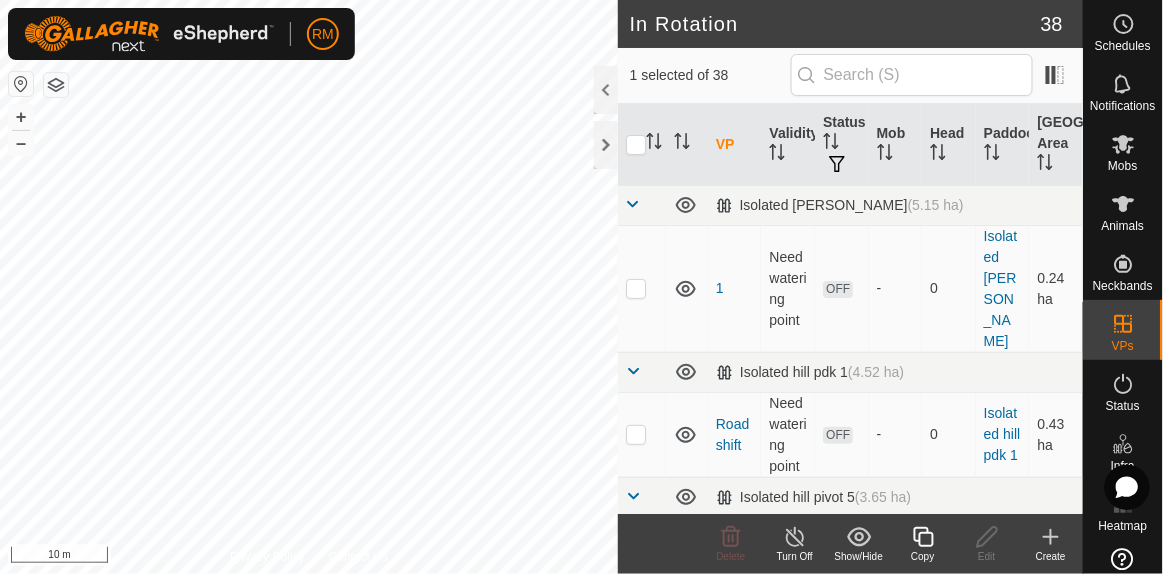 click 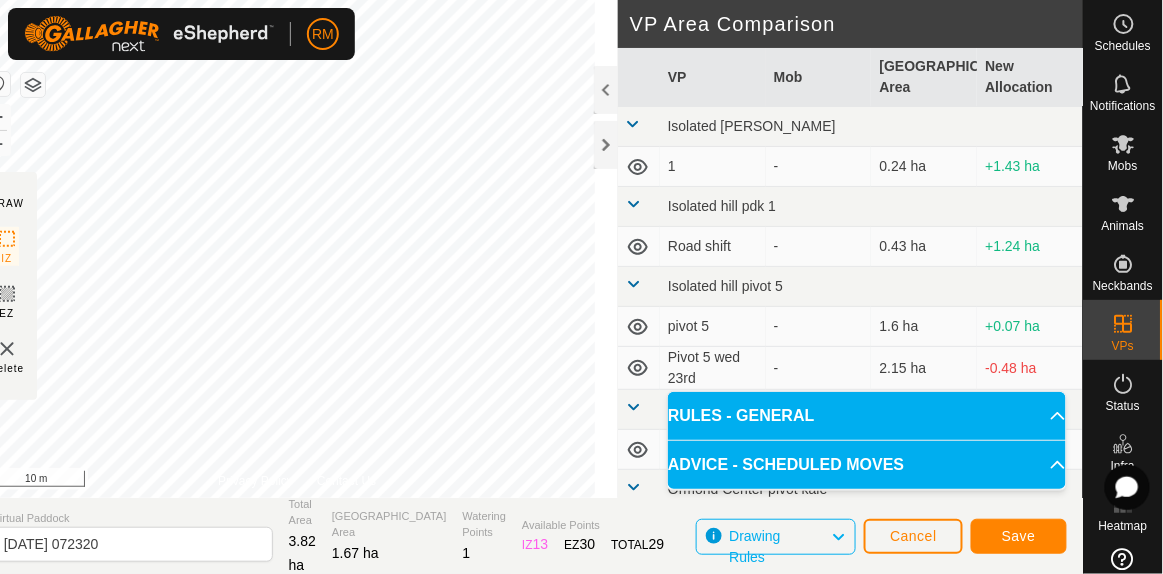 click on "DRAW IZ EZ Delete Privacy Policy Contact Us Segment length must be longer than 5 m  (Current: 2.6 m) . + – ⇧ i 10 m VP Area Comparison     VP   Mob   [GEOGRAPHIC_DATA] Area   New Allocation  [GEOGRAPHIC_DATA][PERSON_NAME]   1  -  0.24 ha  +1.43 ha [GEOGRAPHIC_DATA] pdk 1  Road shift  -  0.43 ha  +1.24 ha Isolated hill pivot 5  pivot 5  -  1.6 ha  +0.07 ha  Pivot 5 wed 23rd  -  2.15 ha  -0.48 ha Isolated hill pivot 6 paddock  Recovering  -  2.06 ha  -0.39 [PERSON_NAME] Center pivot kale   Blue Fri pm  -  1.54 ha  +0.13 ha  Blue Mon am  -  1.64 ha  +0.03 ha  Blue Sat am  -  1.56 ha  +0.11 ha  Blue Sat pm  -  1.58 ha  +0.09 ha  Blue Sun am  -  1.6 ha  +0.07 ha  Blue Sun pm  -  1.62 ha  +0.05 ha  Blue Tue 22nd am  -  1.4 ha  +0.27 ha  Blue Tue am  -  0.57 ha  +1.1 ha  Blue Tue am 15 th  -  1.14 ha  +0.53 ha  Blue Tue am 8 th  -  0.84 ha  +0.83 [PERSON_NAME] Fri pm  -  4.46 ha  -2.79 [PERSON_NAME] Mon am  -  4.73 ha  -3.06 [PERSON_NAME] Mon pm   [GEOGRAPHIC_DATA][PERSON_NAME]   4.78 ha  -3.11 [PERSON_NAME] Sat am  -  4.51 ha  -2.84 [PERSON_NAME] Sat pm  -  4.56 ha  - - -" 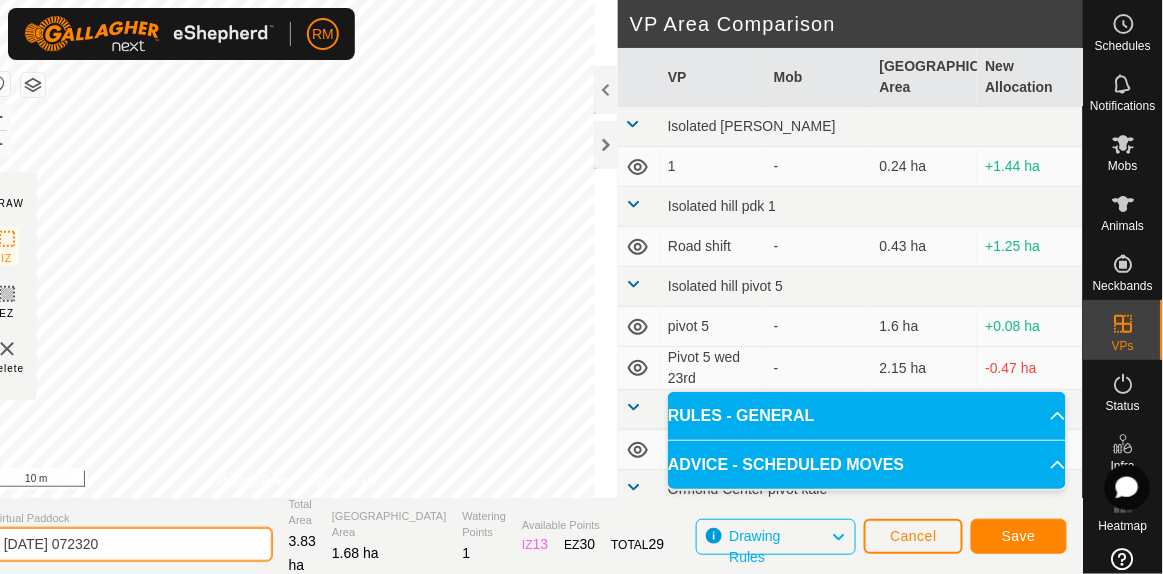 click on "[DATE] 072320" 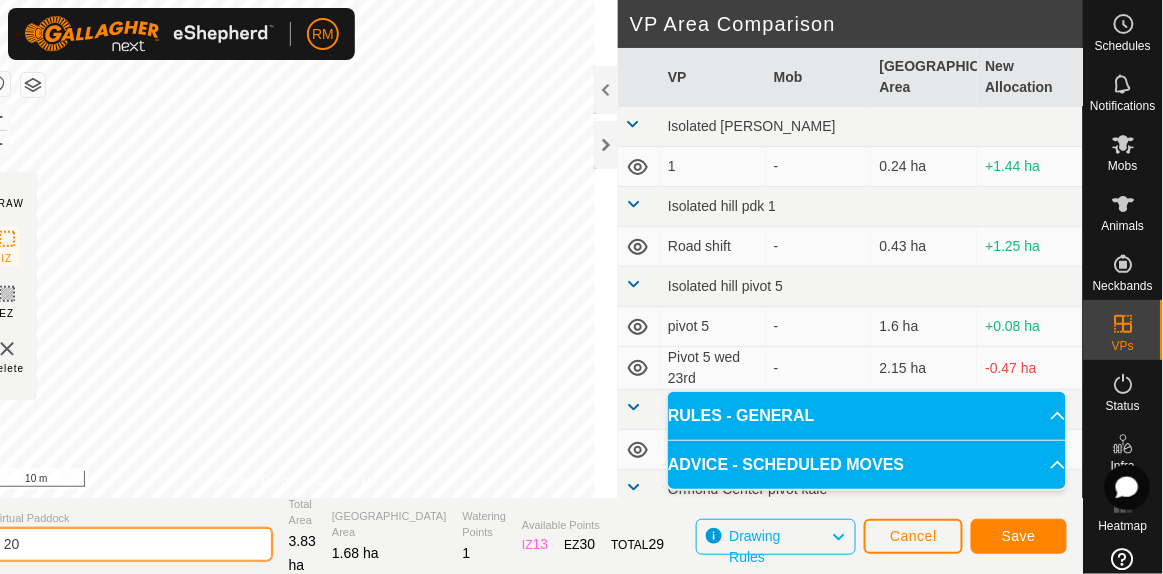 type on "2" 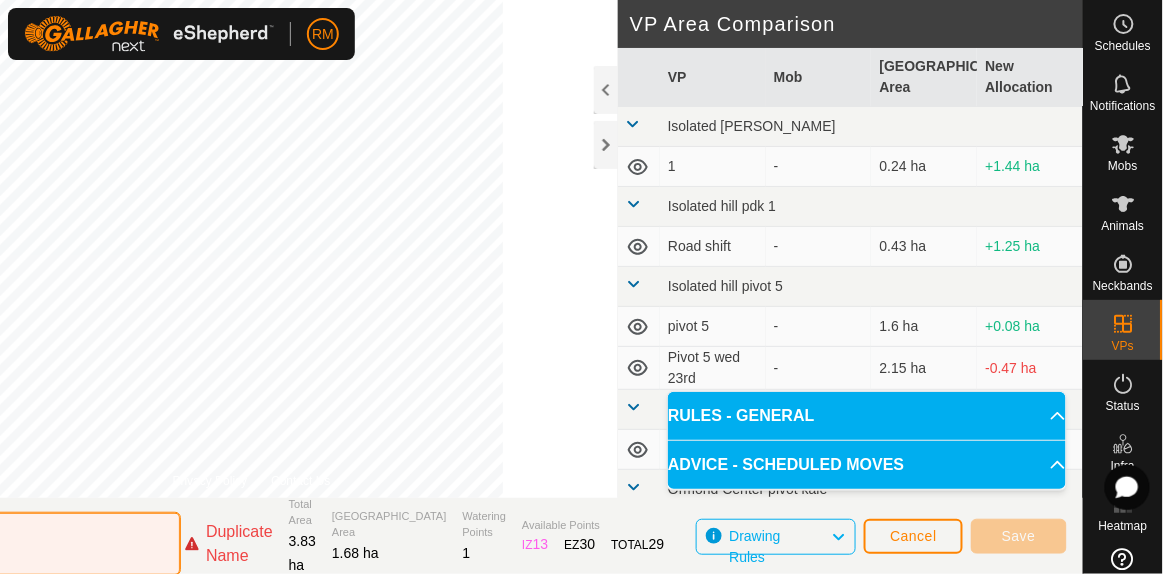 click on "Blue Tue am" 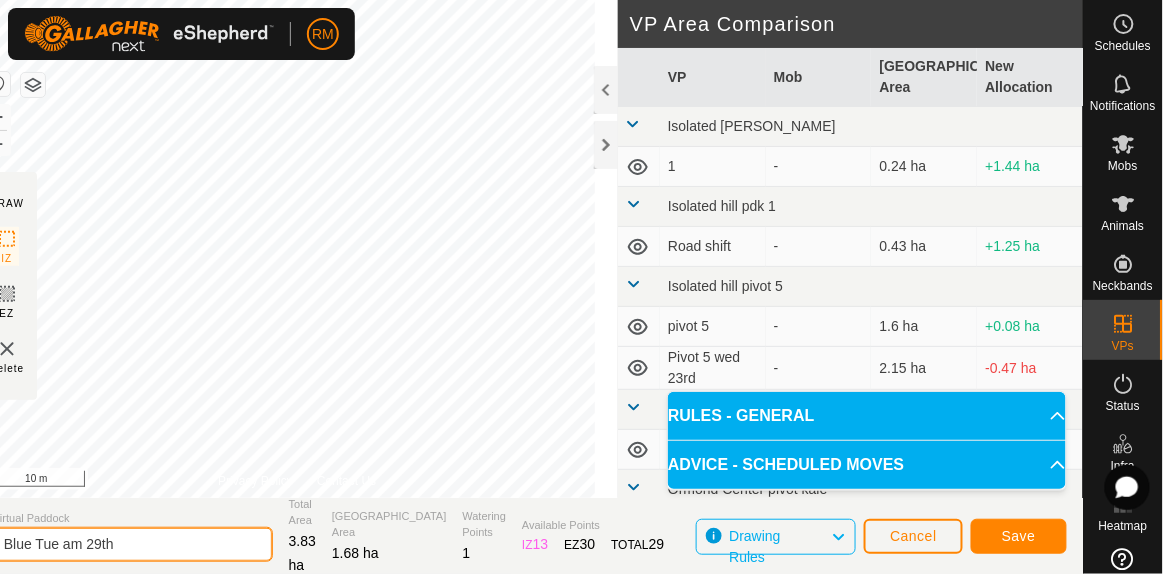 type on "Blue Tue am 29th" 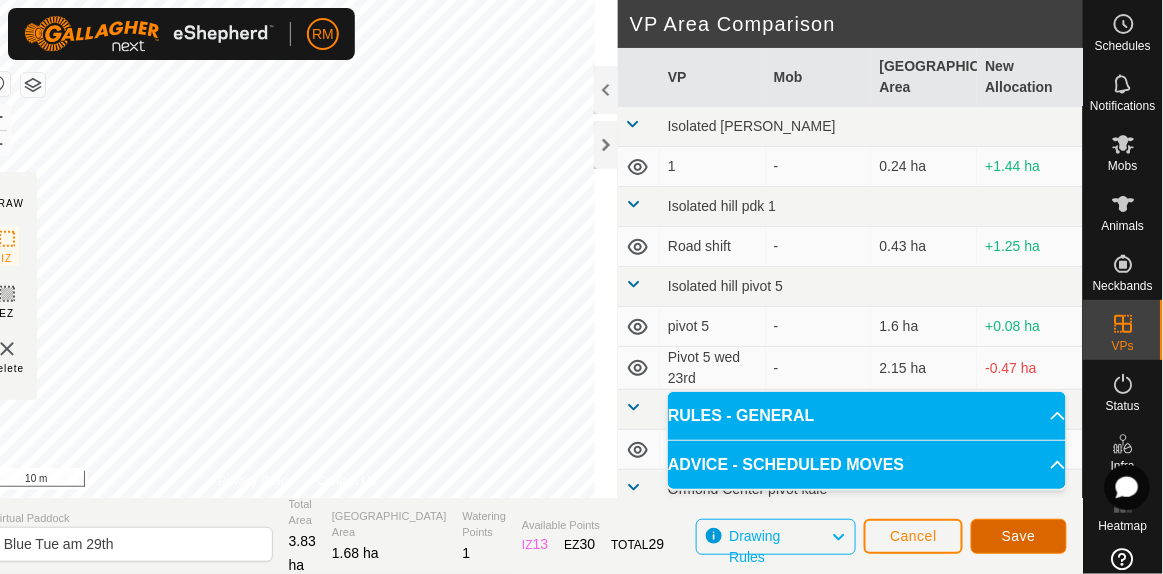 click on "Save" 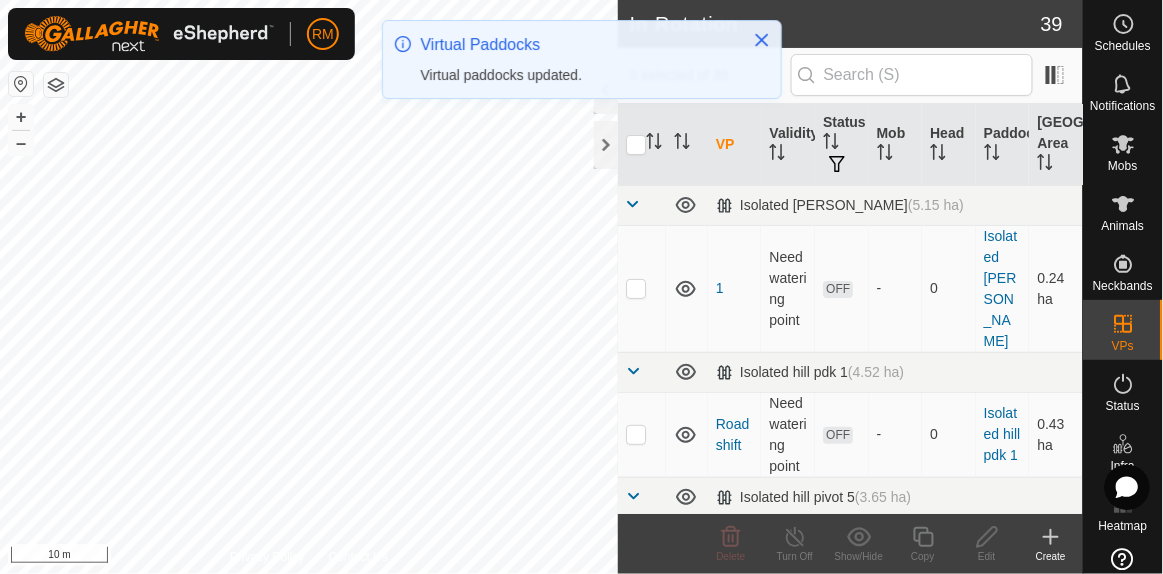checkbox on "true" 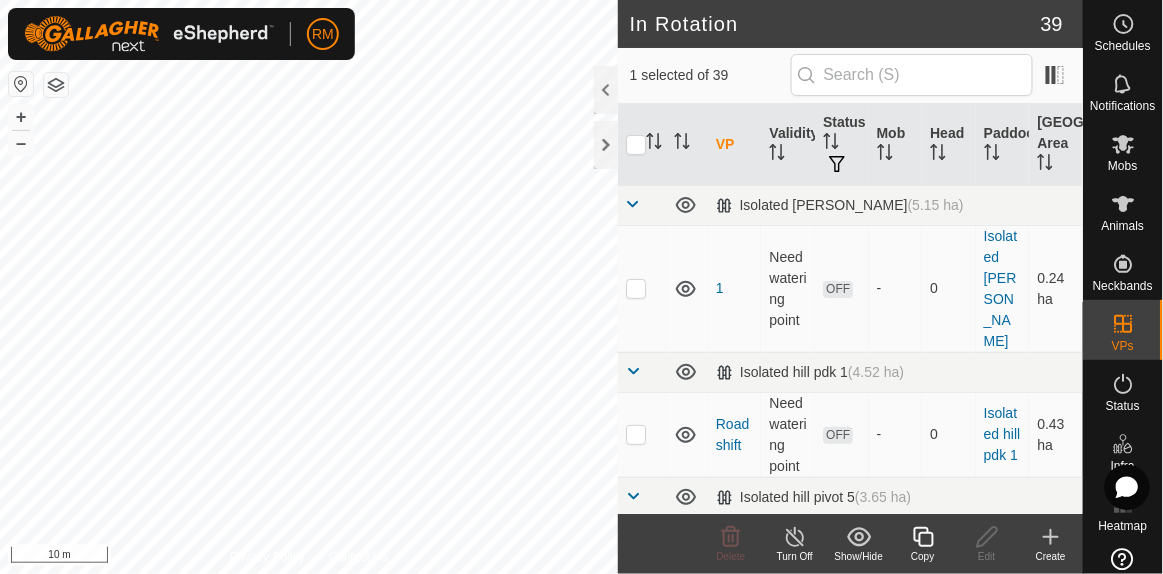 click 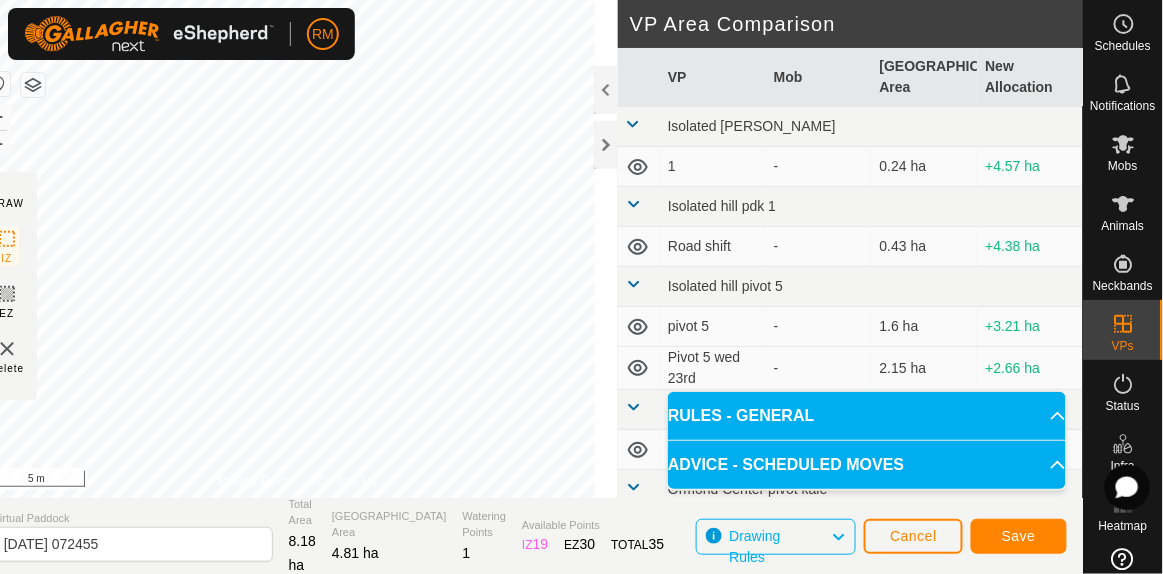 click on "RM Schedules Notifications Mobs Animals Neckbands VPs Status Infra Heatmap Help DRAW IZ EZ Delete Privacy Policy Contact Us Segment length must be longer than 5 m  (Current: 2.8 m) . + – ⇧ i 5 m VP Area Comparison     VP   Mob   [GEOGRAPHIC_DATA] Area   New Allocation  [GEOGRAPHIC_DATA][PERSON_NAME]   1  -  0.24 ha  +4.57 ha [GEOGRAPHIC_DATA] pdk 1  Road shift  -  0.43 ha  +4.38 ha Isolated hill pivot 5  pivot 5  -  1.6 ha  +3.21 ha  Pivot 5 wed 23rd  -  2.15 ha  +2.66 ha Isolated hill pivot 6 paddock  Recovering  -  2.06 ha  +2.75 [PERSON_NAME] Center pivot kale   Blue Fri pm  -  1.54 ha  +3.27 ha  Blue Mon am  -  1.64 ha  +3.17 ha  Blue Mon pm   Blue   1.66 ha  +3.15 ha  Blue Sat am  -  1.56 ha  +3.25 ha  Blue Sat pm  -  1.58 ha  +3.23 ha  Blue Sun am  -  1.6 ha  +3.21 ha  Blue Sun pm  -  1.62 ha  +3.19 ha  Blue Tue 22nd am  -  1.4 ha  +3.41 ha  Blue Tue am  -  0.57 ha  +4.24 ha  Blue Tue am 15 th  -  1.14 ha  +3.67 ha  Blue Tue am 29th  -  1.68 ha  +3.13 ha  Blue Tue am 8 th  -  0.84 ha  +3.97 [PERSON_NAME] Fri pm  -  4.46 ha  +0.35 ha" 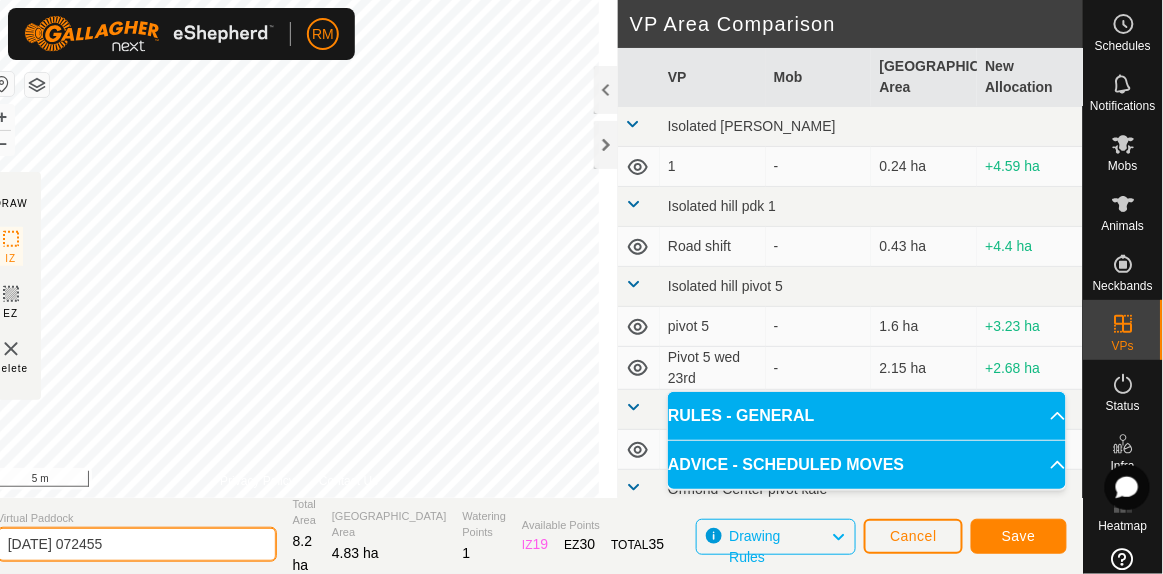 click on "[DATE] 072455" 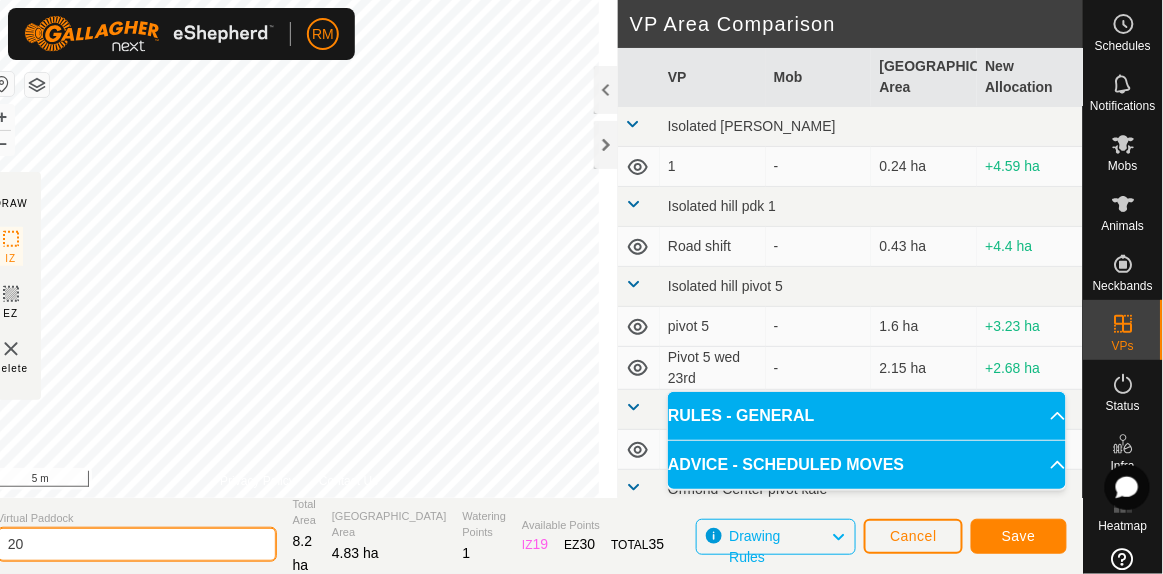type on "2" 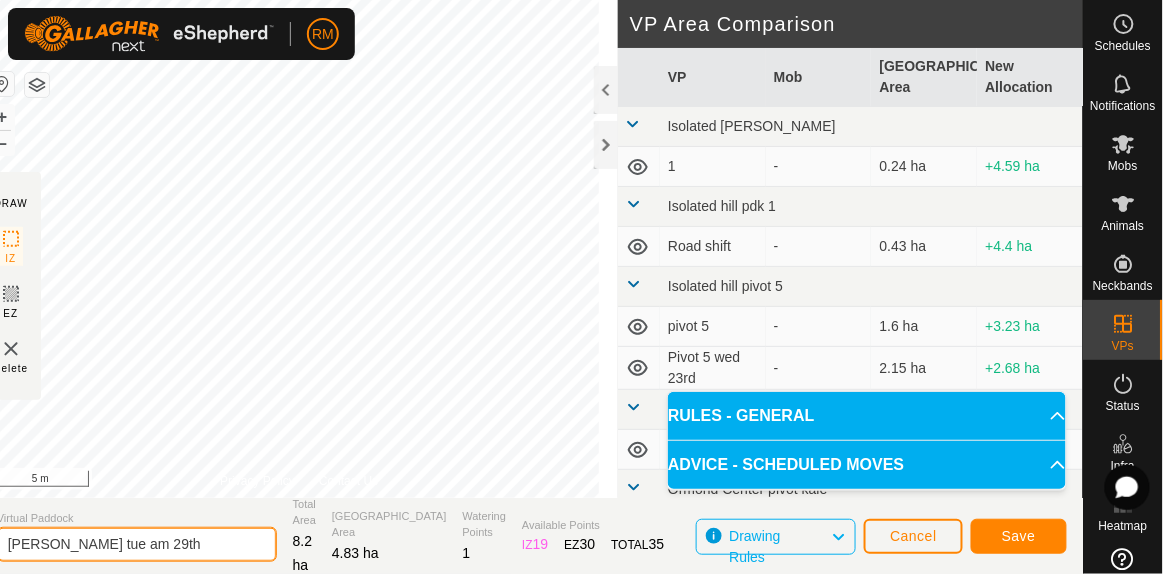type on "[PERSON_NAME] tue am 29th" 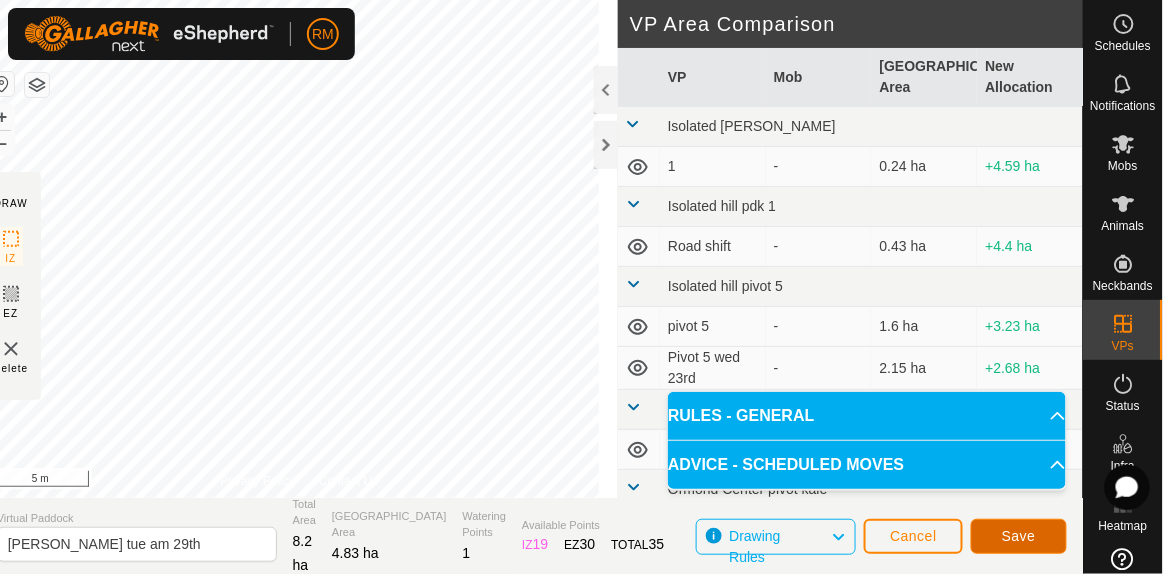 click on "Save" 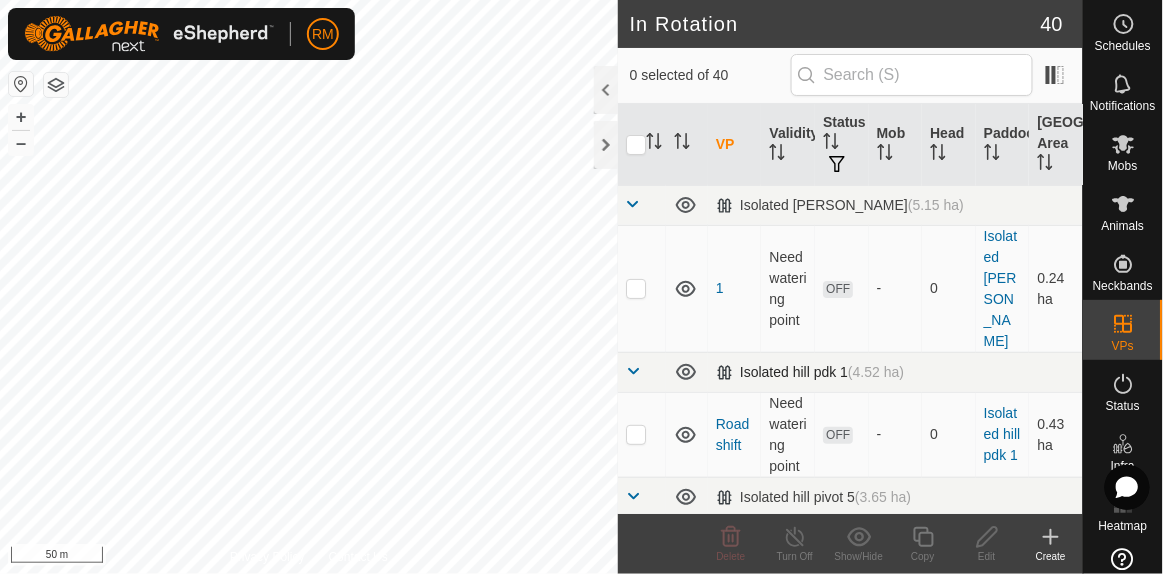 click on "In Rotation 40 0 selected of 40     VP   Validity   Status   Mob   Head   Paddock   Grazing Area   [GEOGRAPHIC_DATA][PERSON_NAME]    (5.15 ha) 1  Need watering point  OFF  -   0   [GEOGRAPHIC_DATA][PERSON_NAME]    0.24 ha   [GEOGRAPHIC_DATA] pdk 1   (4.52 ha) Road shift  Need watering point  OFF  -   0   Isolated hill pdk 1   0.43 ha   Isolated hill pivot 5   (3.65 ha) Pivot 5 wed 23rd  Valid  OFF  -   0   Isolated hill pivot 5   2.15 ha  pivot 5  Valid  OFF  -   0   Isolated hill pivot 5   1.6 ha   Isolated hill pivot 6 paddock   (2.06 ha) Recovering  Valid  OFF  -   0   Isolated hill pivot 6 paddock   2.06 [PERSON_NAME] Center pivot kale    (8.9 ha) Kale pond C  Valid  OFF  -   0   Ormond Center pivot kale    0.41 [PERSON_NAME] tue am 29th  Valid  OFF  -   0   Ormond Center pivot kale    4.83 [PERSON_NAME] Tue am 15th  Valid  OFF  -   0   Ormond Center pivot kale    3.28 [PERSON_NAME] Tue 22nd am  Valid  OFF  -   0   Ormond Center pivot kale    4.05 [PERSON_NAME] Sun pm  Valid  OFF  -   0   Ormond Center pivot kale    4.67 [PERSON_NAME] Sun am  Valid  OFF" 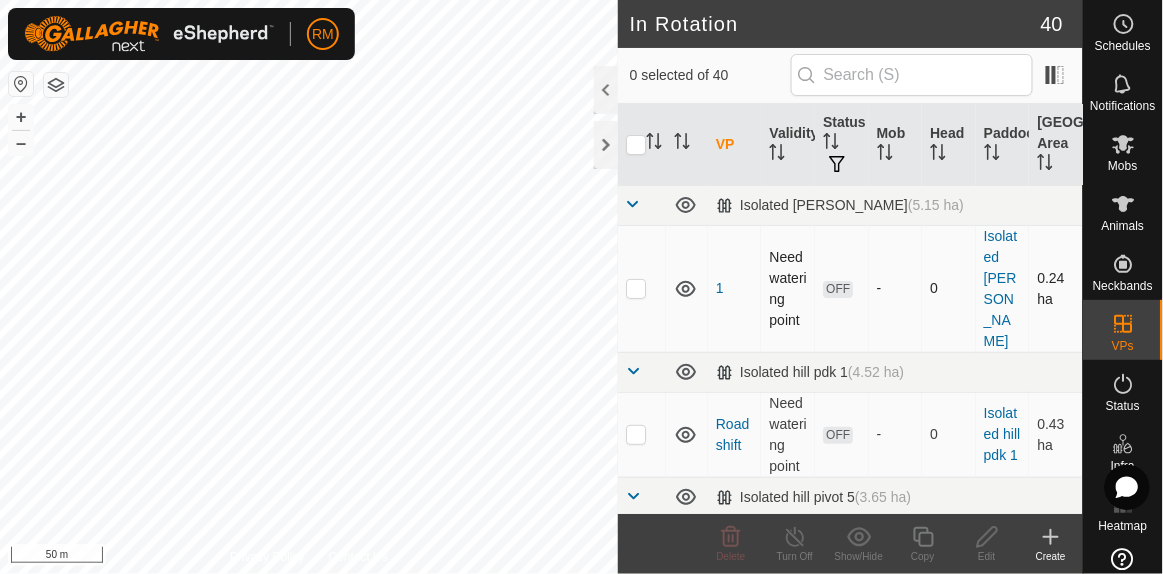 click on "In Rotation 40 0 selected of 40     VP   Validity   Status   Mob   Head   Paddock   Grazing Area   [GEOGRAPHIC_DATA][PERSON_NAME]    (5.15 ha) 1  Need watering point  OFF  -   0   [GEOGRAPHIC_DATA][PERSON_NAME]    0.24 ha   [GEOGRAPHIC_DATA] pdk 1   (4.52 ha) Road shift  Need watering point  OFF  -   0   Isolated hill pdk 1   0.43 ha   Isolated hill pivot 5   (3.65 ha) Pivot 5 wed 23rd  Valid  OFF  -   0   Isolated hill pivot 5   2.15 ha  pivot 5  Valid  OFF  -   0   Isolated hill pivot 5   1.6 ha   Isolated hill pivot 6 paddock   (2.06 ha) Recovering  Valid  OFF  -   0   Isolated hill pivot 6 paddock   2.06 [PERSON_NAME] Center pivot kale    (8.9 ha) Kale pond C  Valid  OFF  -   0   Ormond Center pivot kale    0.41 [PERSON_NAME] tue am 29th  Valid  OFF  -   0   Ormond Center pivot kale    4.83 [PERSON_NAME] Tue am 15th  Valid  OFF  -   0   Ormond Center pivot kale    3.28 [PERSON_NAME] Tue 22nd am  Valid  OFF  -   0   Ormond Center pivot kale    4.05 [PERSON_NAME] Sun pm  Valid  OFF  -   0   Ormond Center pivot kale    4.67 [PERSON_NAME] Sun am  Valid  OFF" 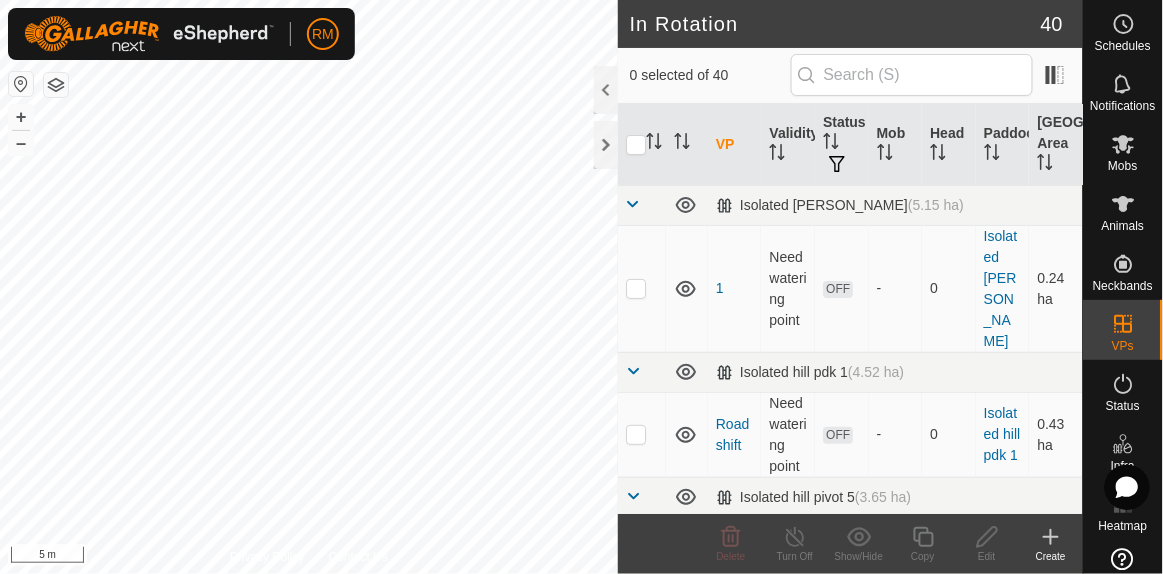 checkbox on "true" 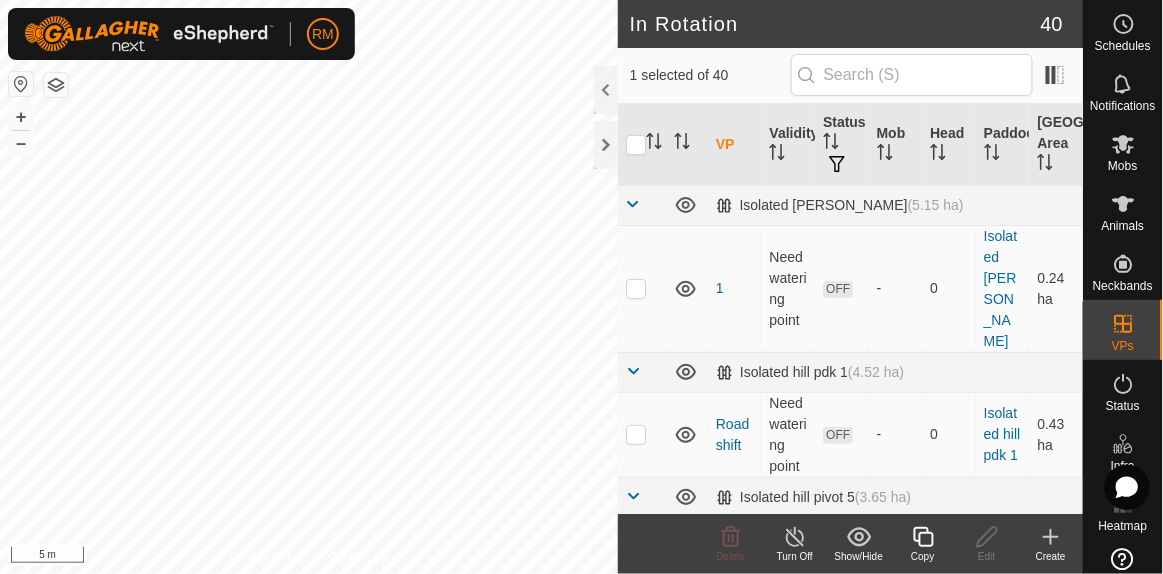 click 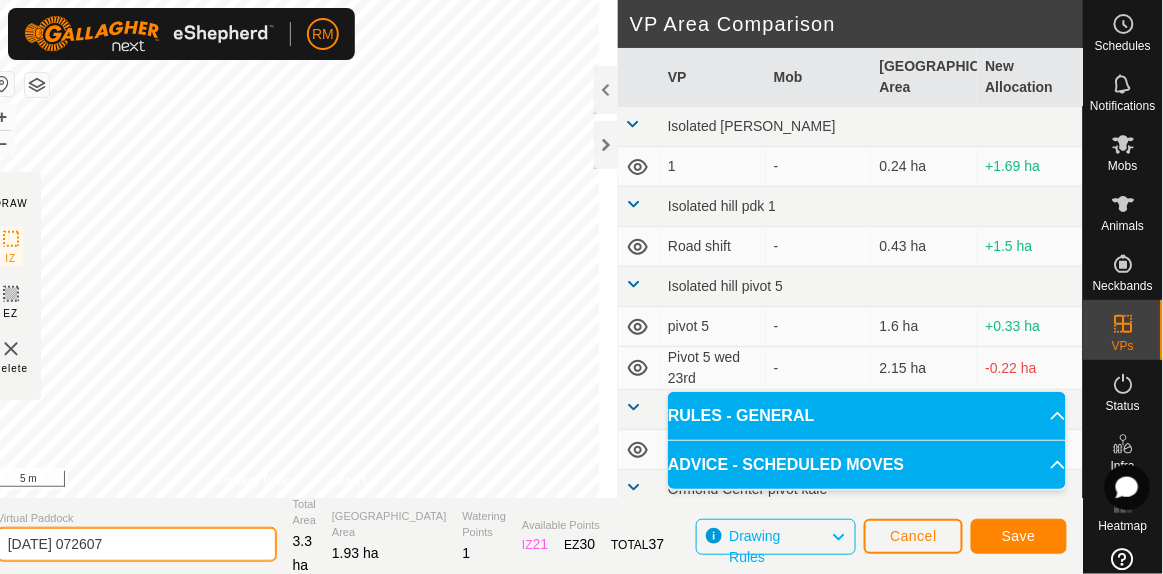 click on "[DATE] 072607" 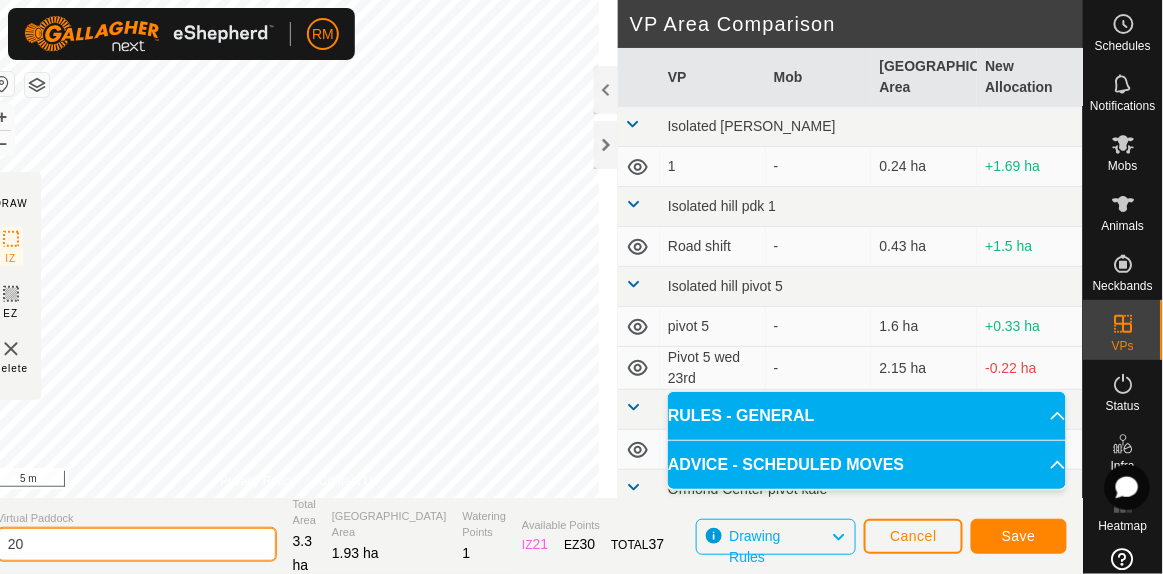 type on "2" 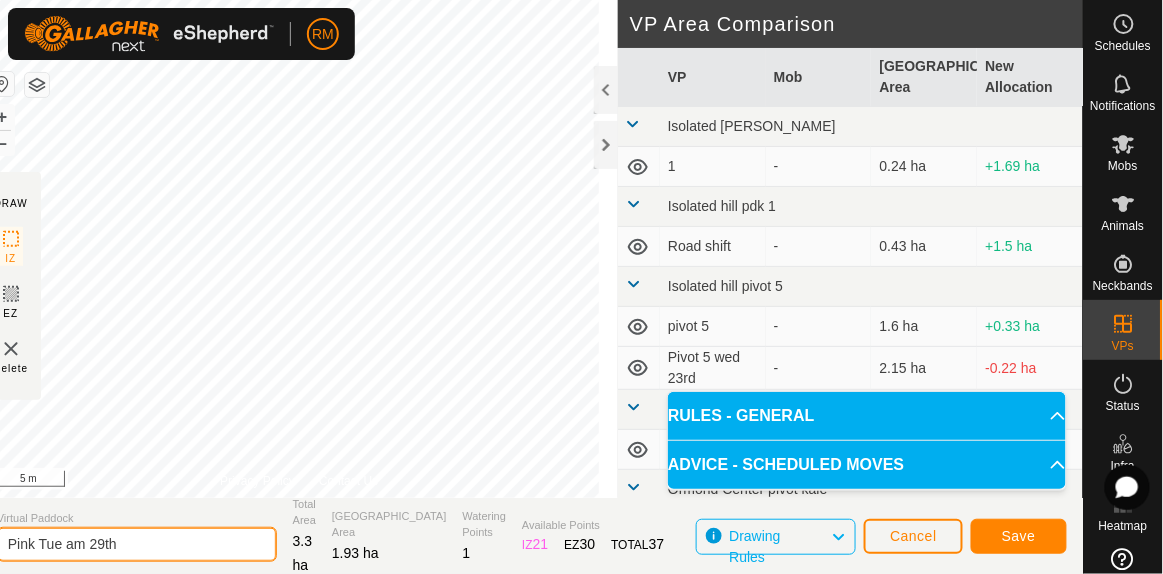 type on "Pink Tue am 29th" 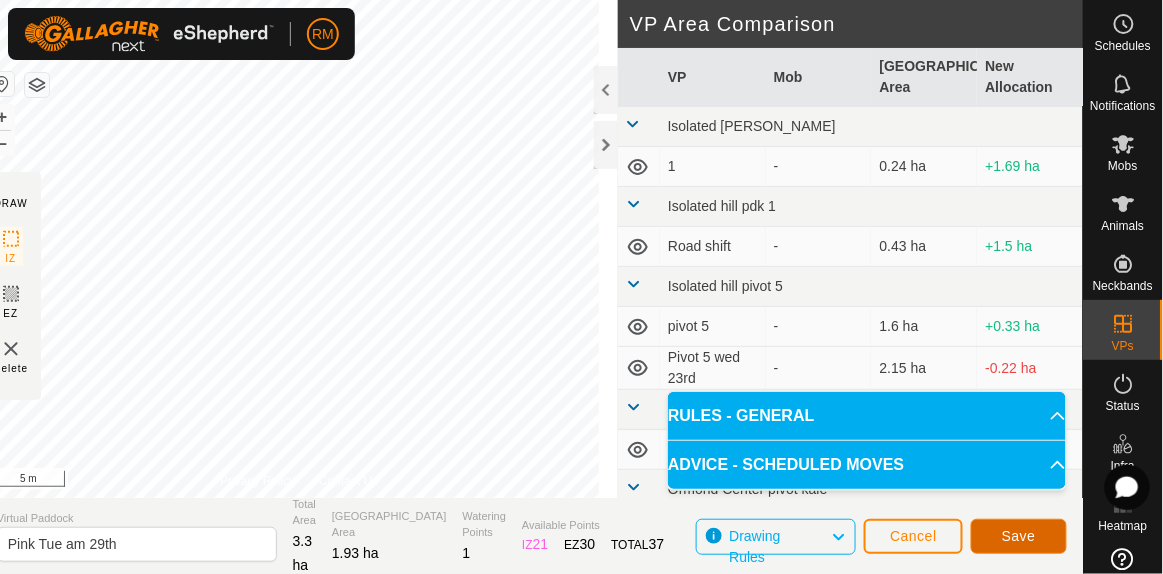 click on "Save" 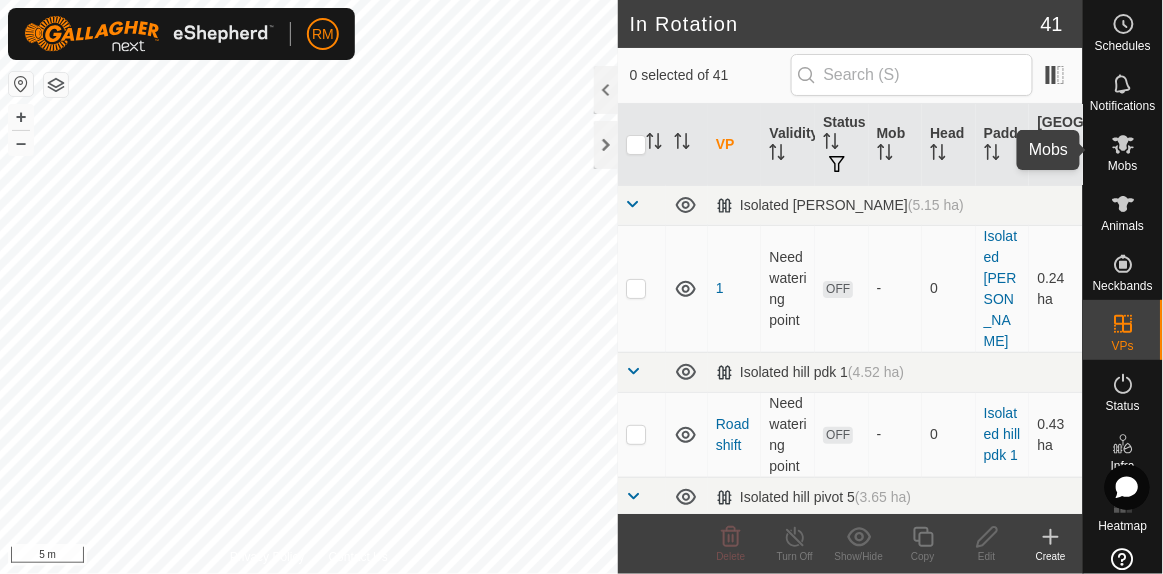 click 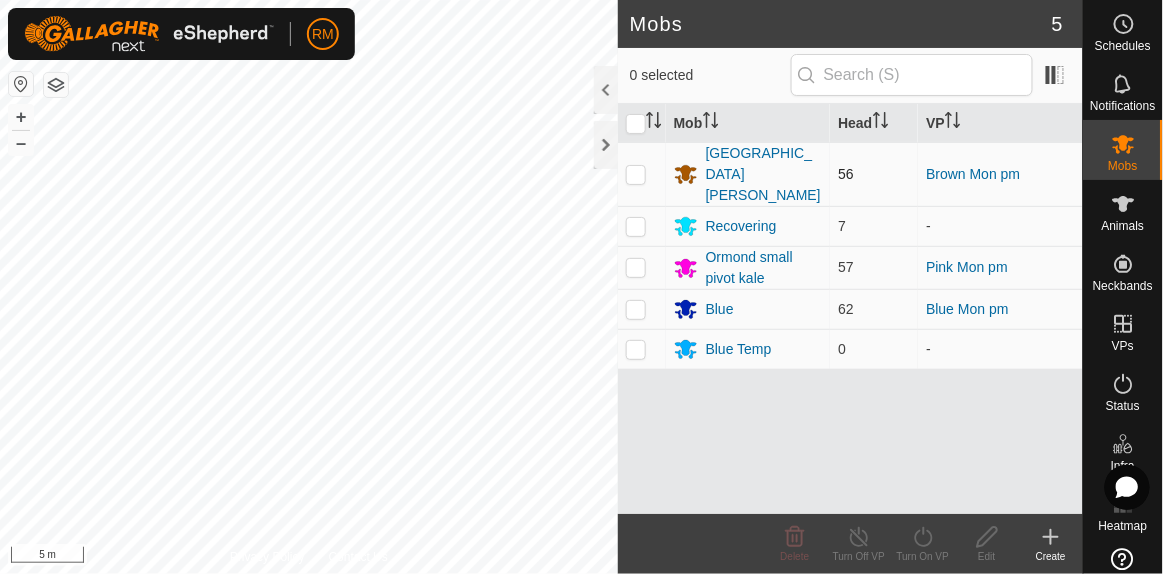 click at bounding box center (636, 174) 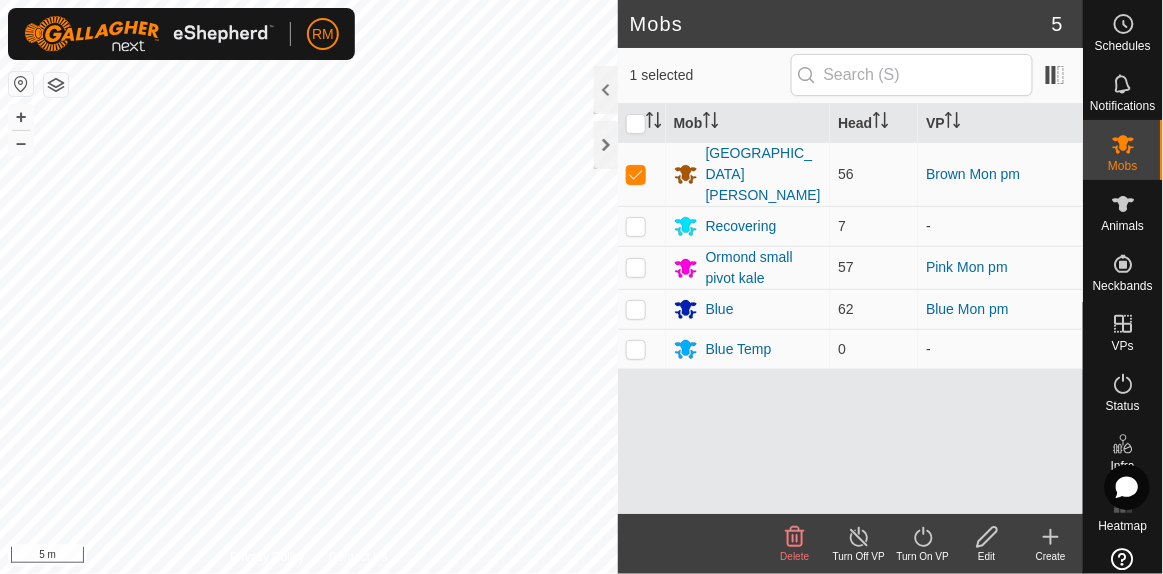 click 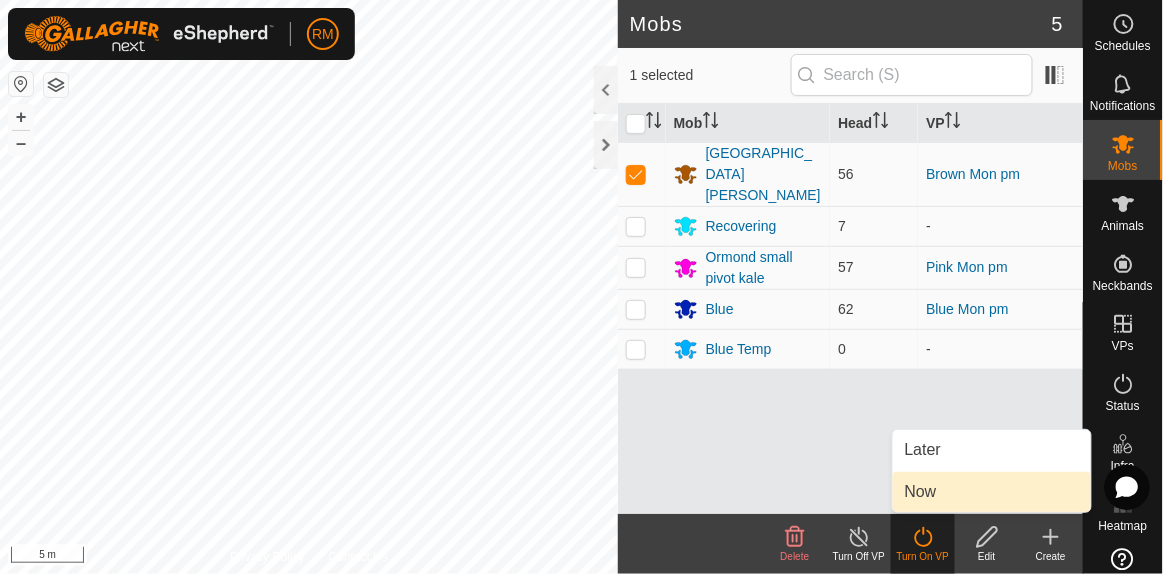 click on "Now" at bounding box center [992, 492] 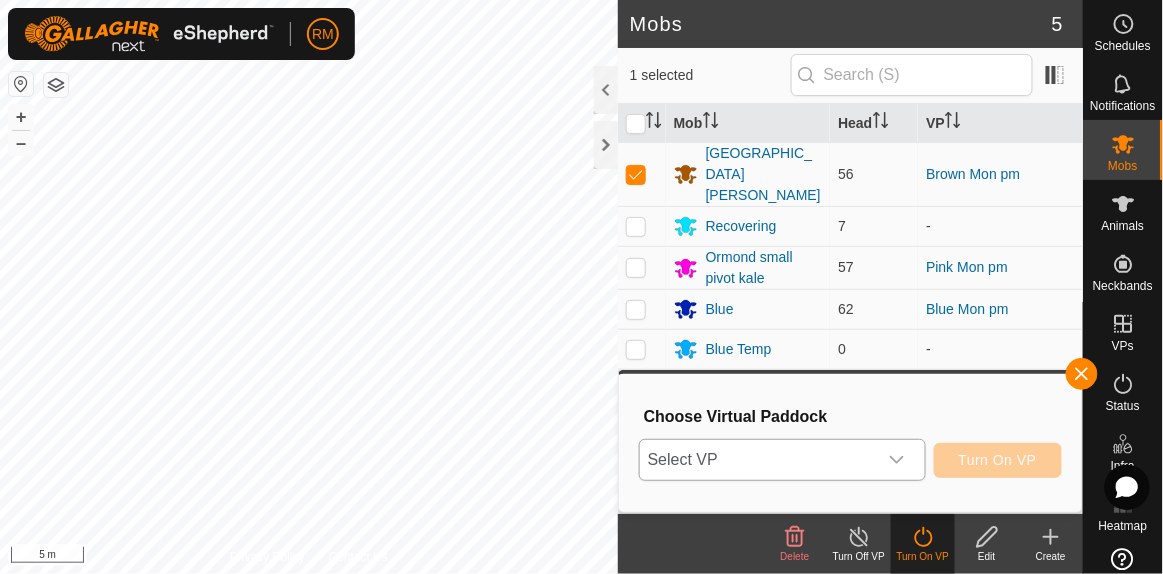 click 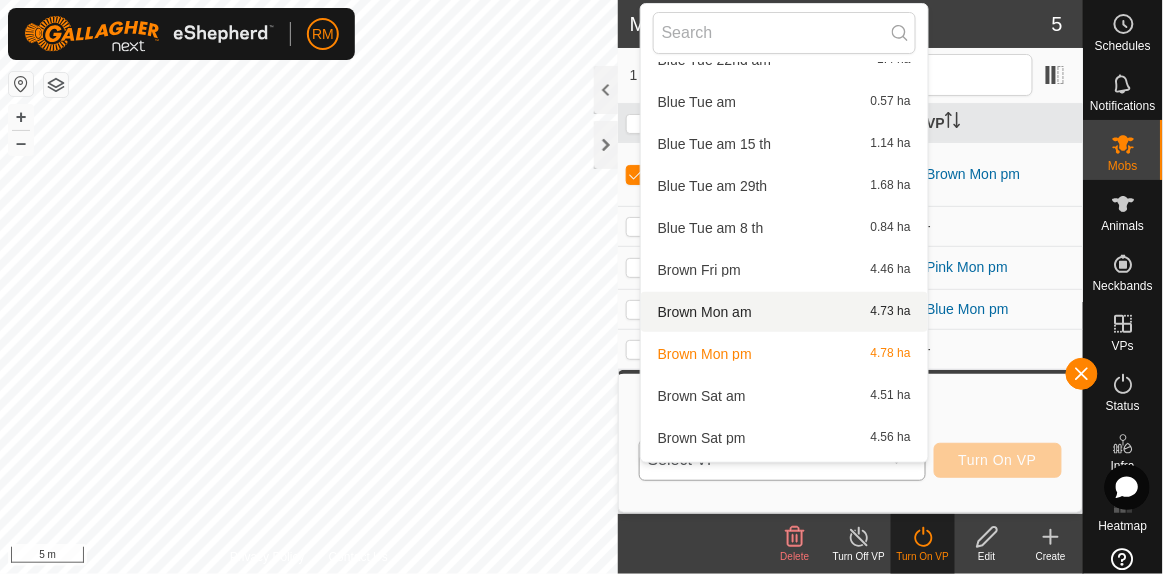 scroll, scrollTop: 757, scrollLeft: 0, axis: vertical 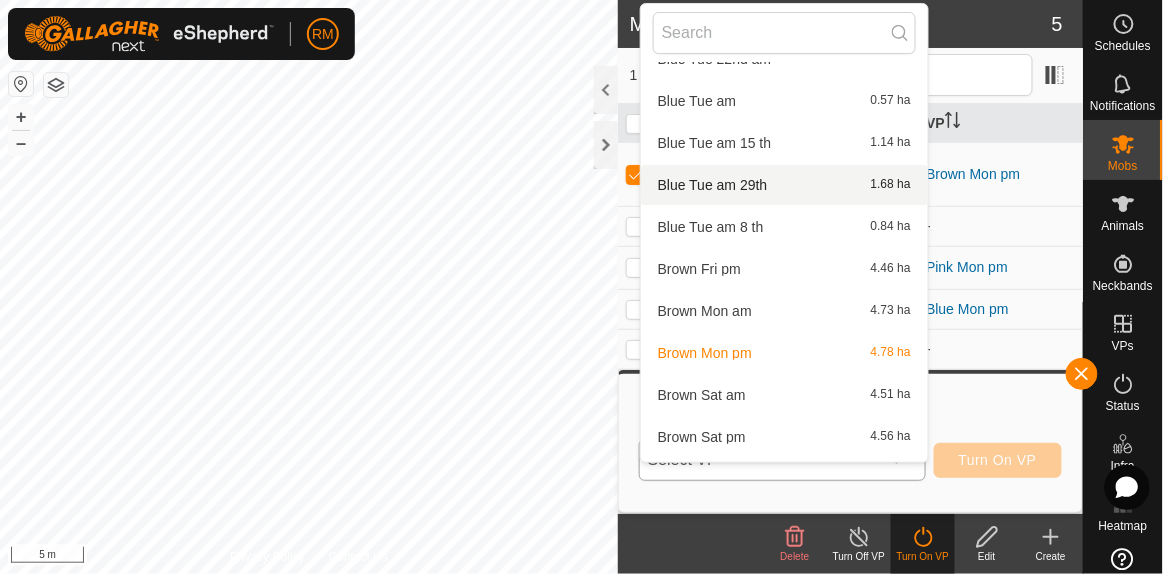 click on "Blue Tue am 29th  1.68 ha" at bounding box center (784, 185) 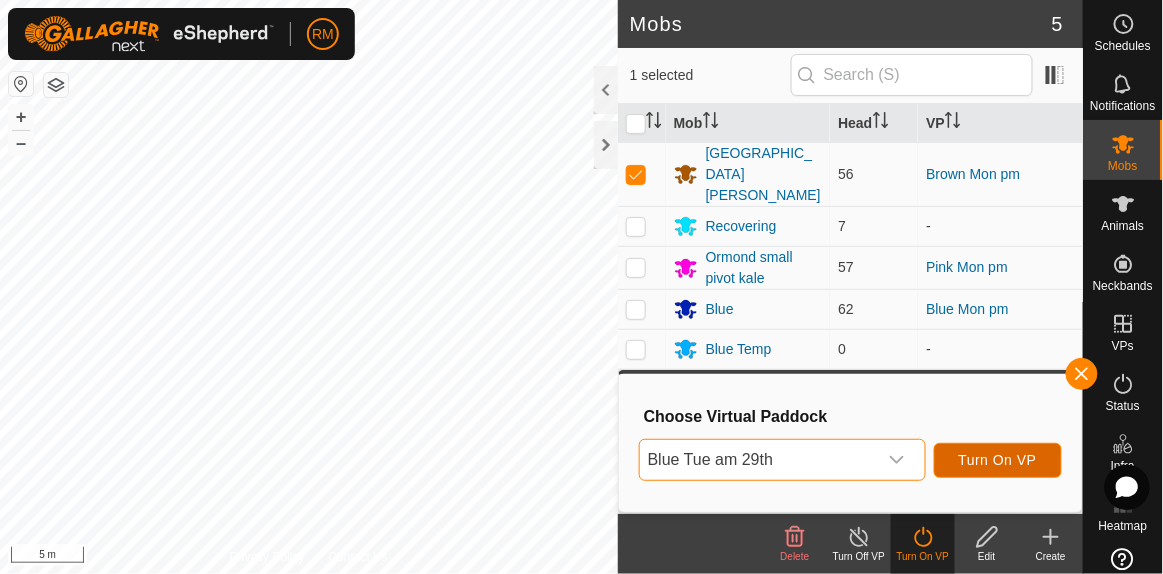 click on "Turn On VP" at bounding box center [998, 460] 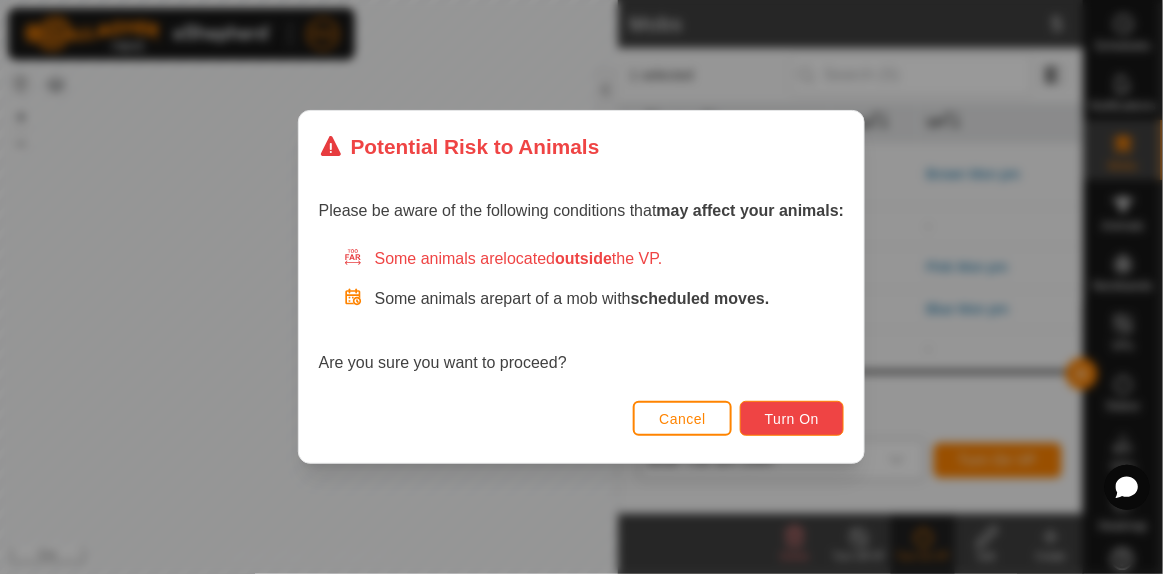 click on "Turn On" at bounding box center [792, 419] 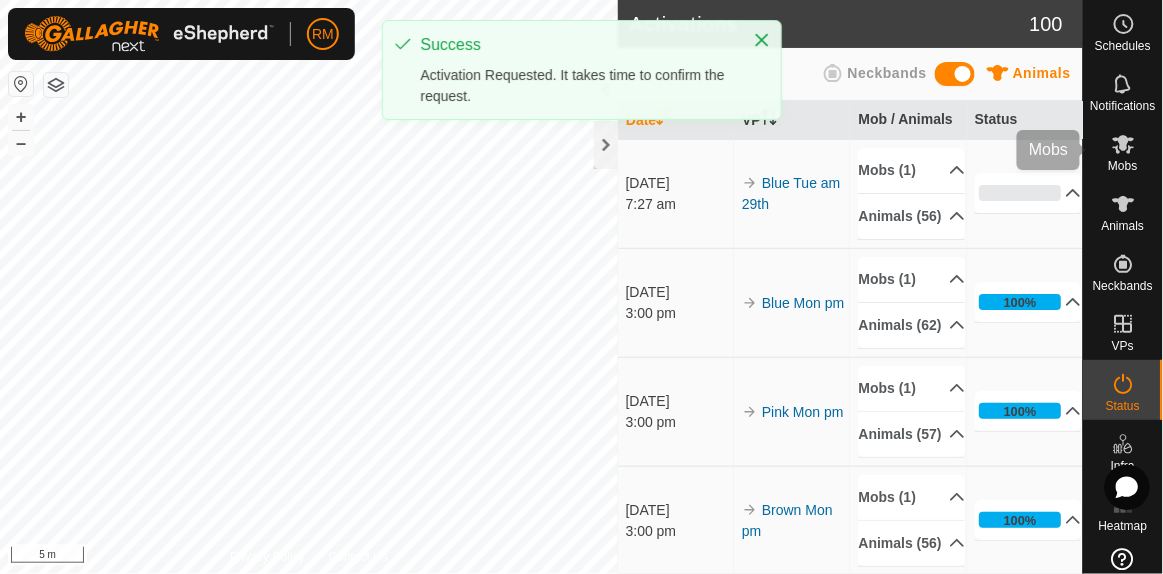 click 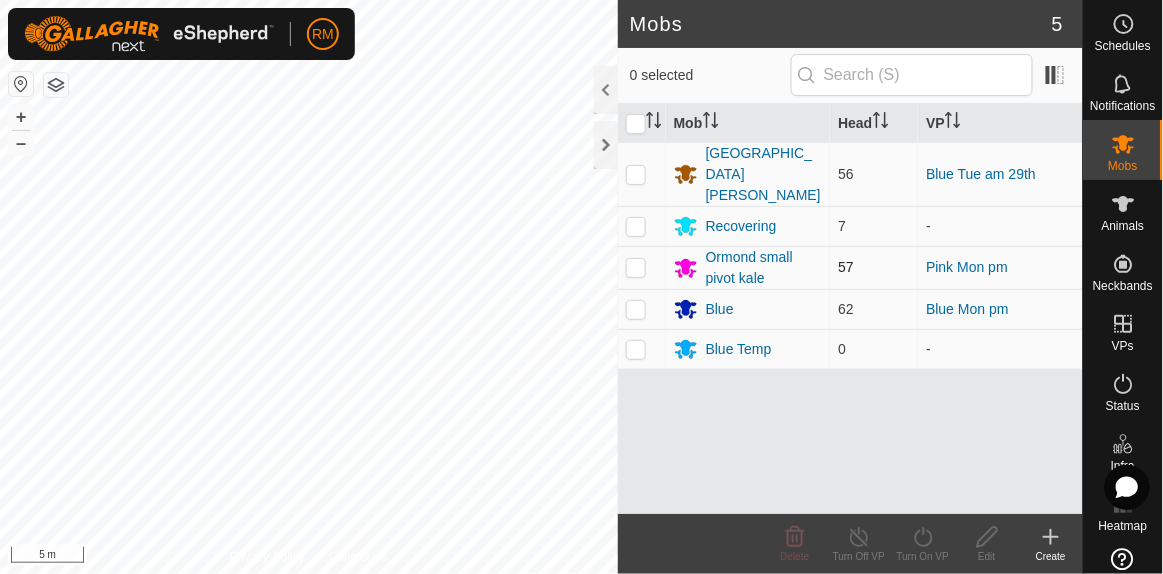 click at bounding box center [636, 267] 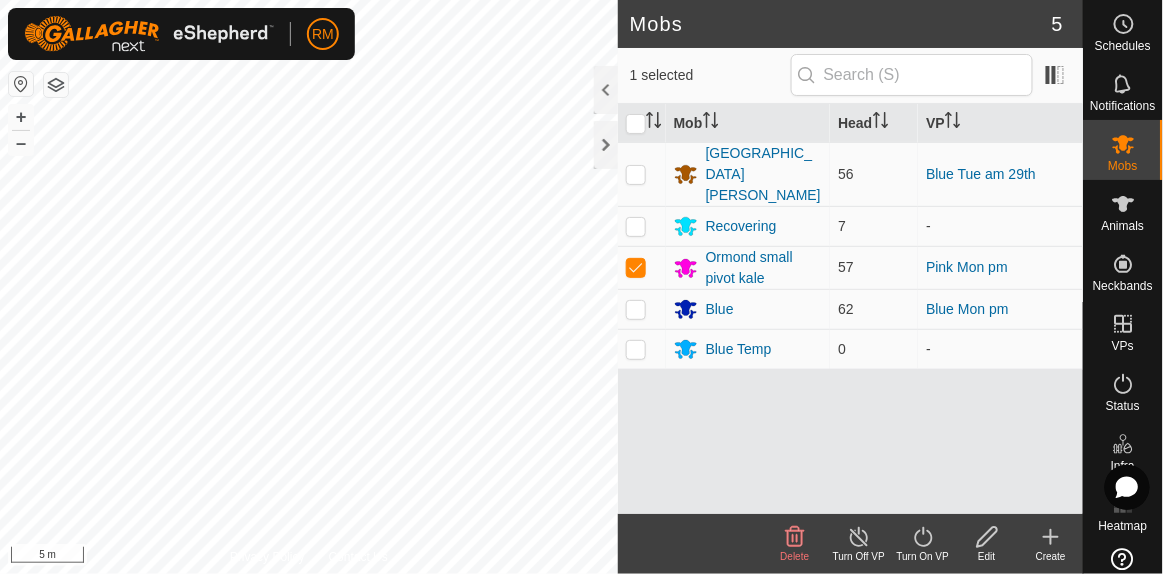 click 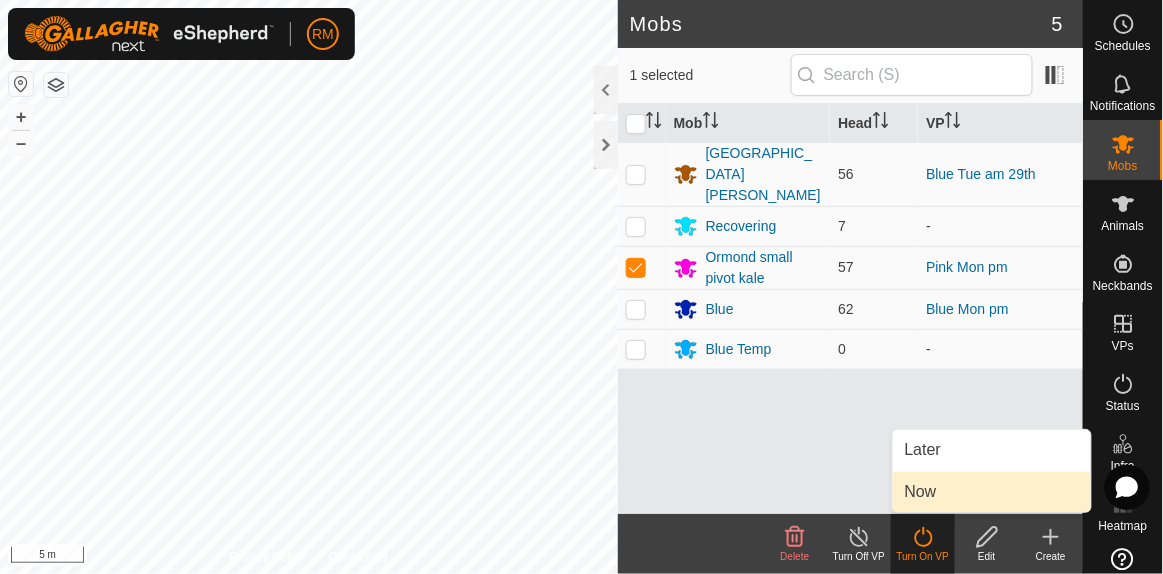click on "Now" at bounding box center (992, 492) 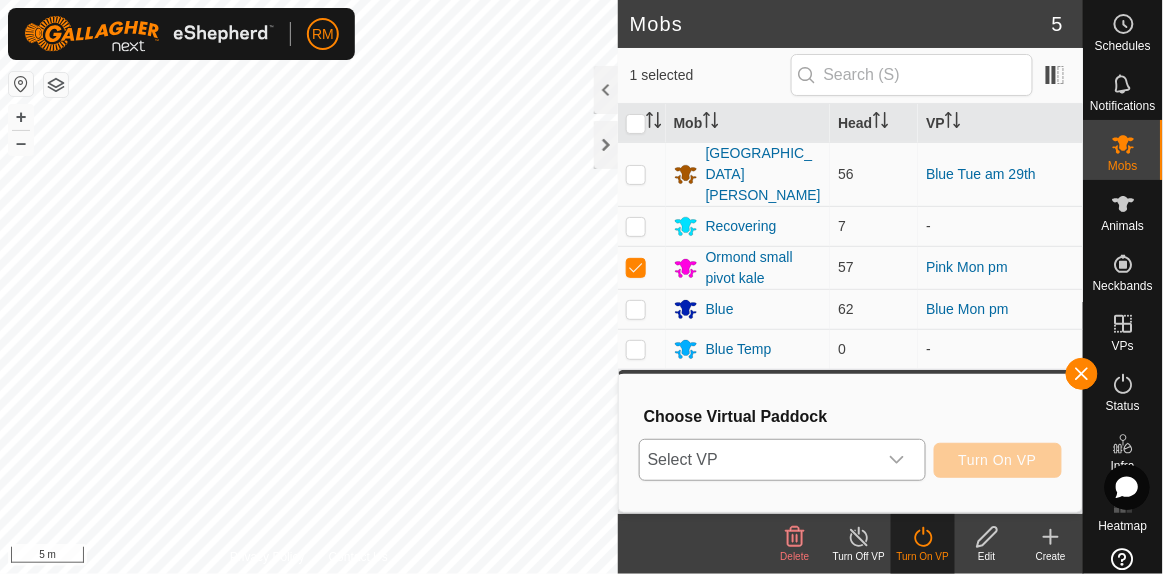 click 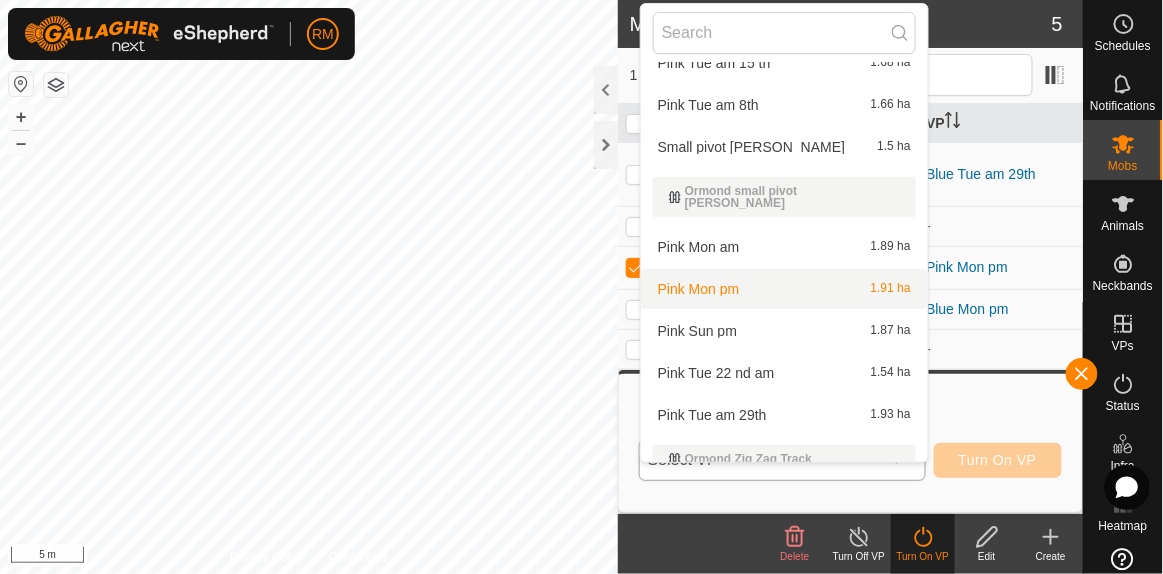 scroll, scrollTop: 1666, scrollLeft: 0, axis: vertical 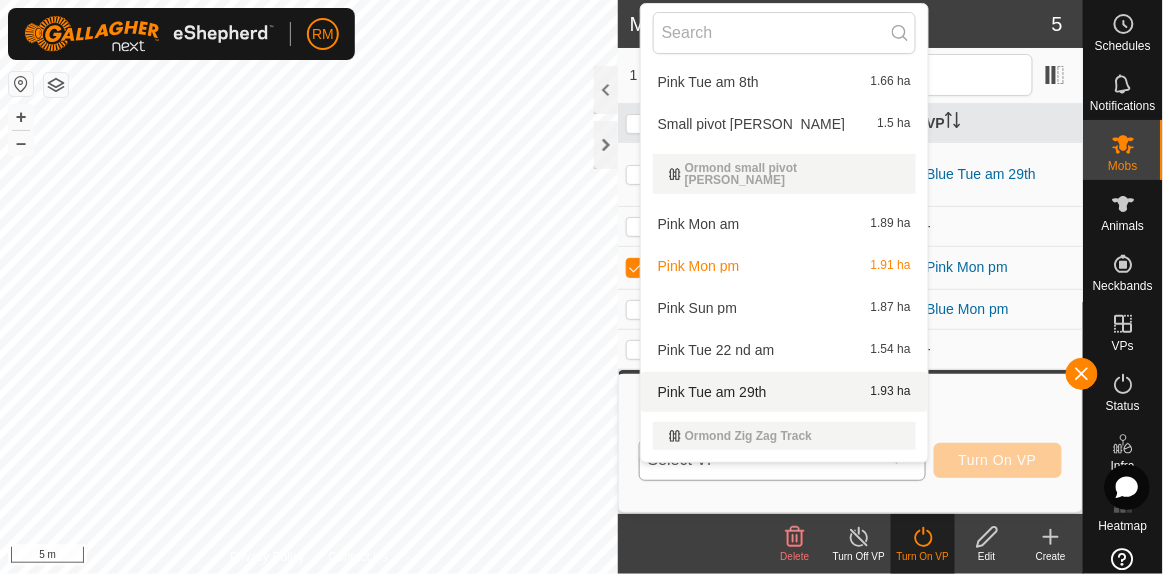 click on "Pink Tue am 29th  1.93 ha" at bounding box center (784, 392) 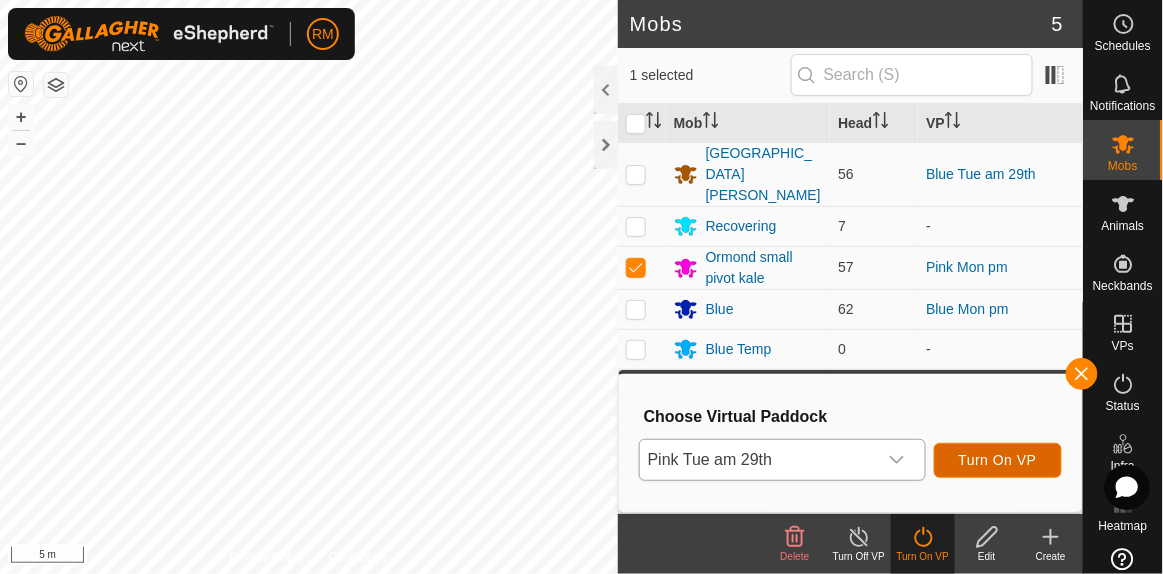 click on "Turn On VP" at bounding box center [998, 460] 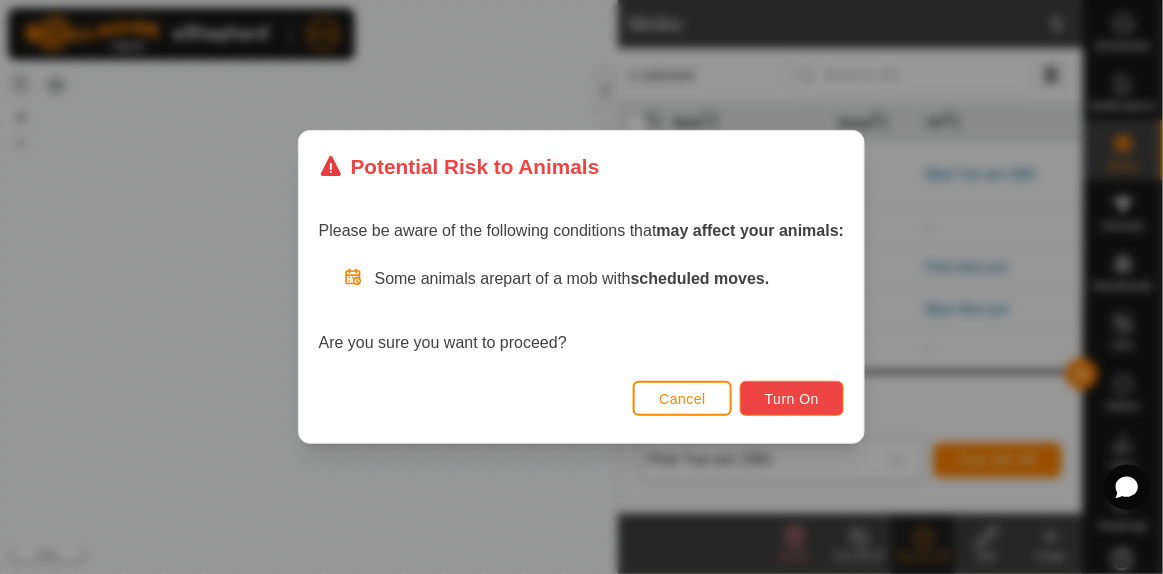 click on "Turn On" at bounding box center (792, 398) 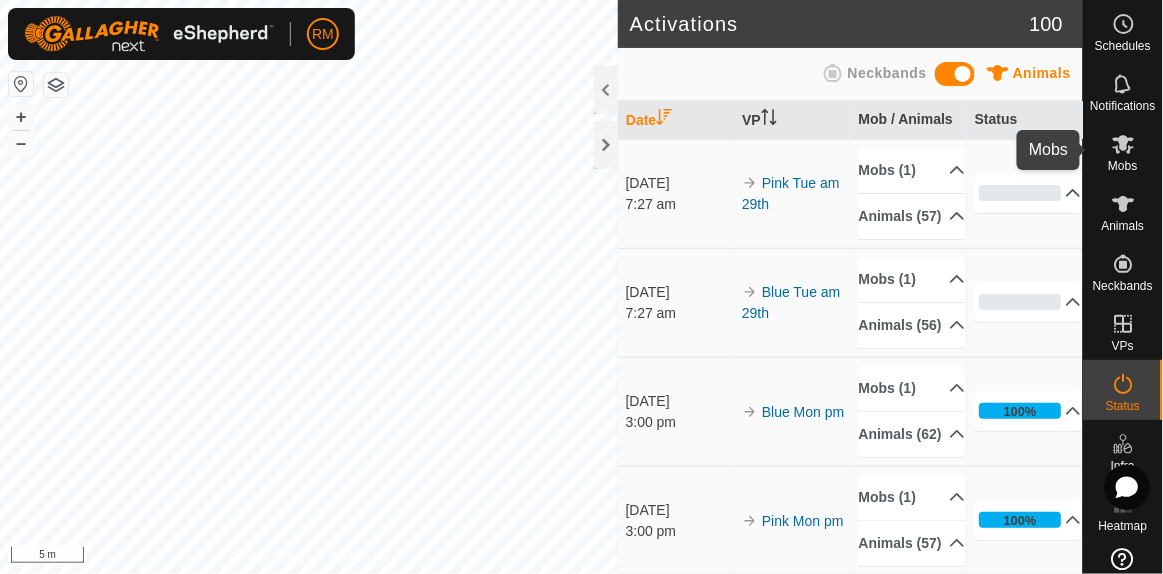 click 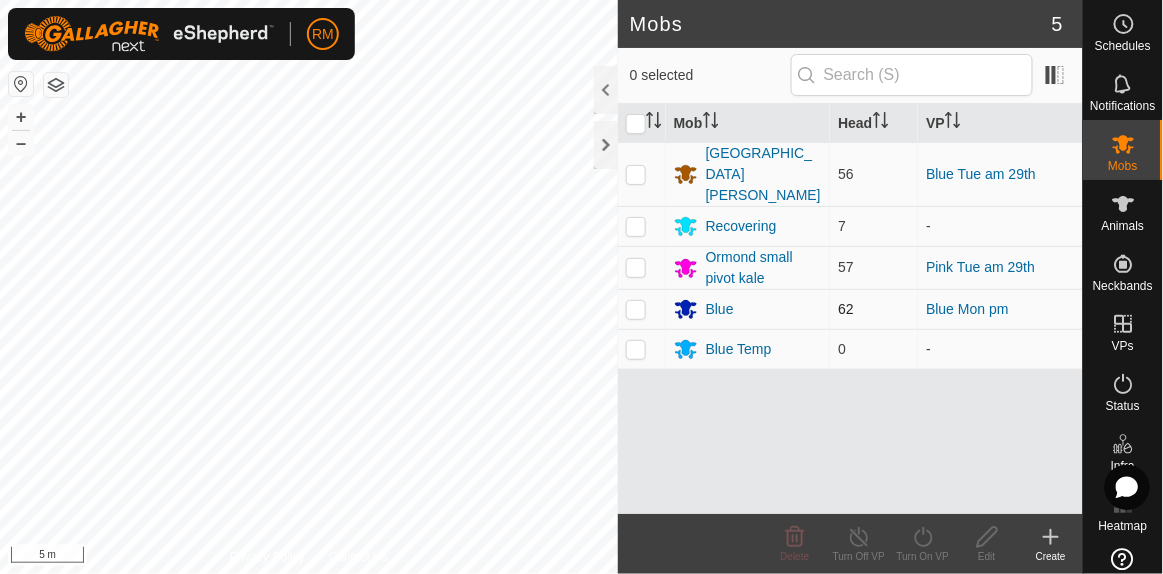 click at bounding box center [636, 309] 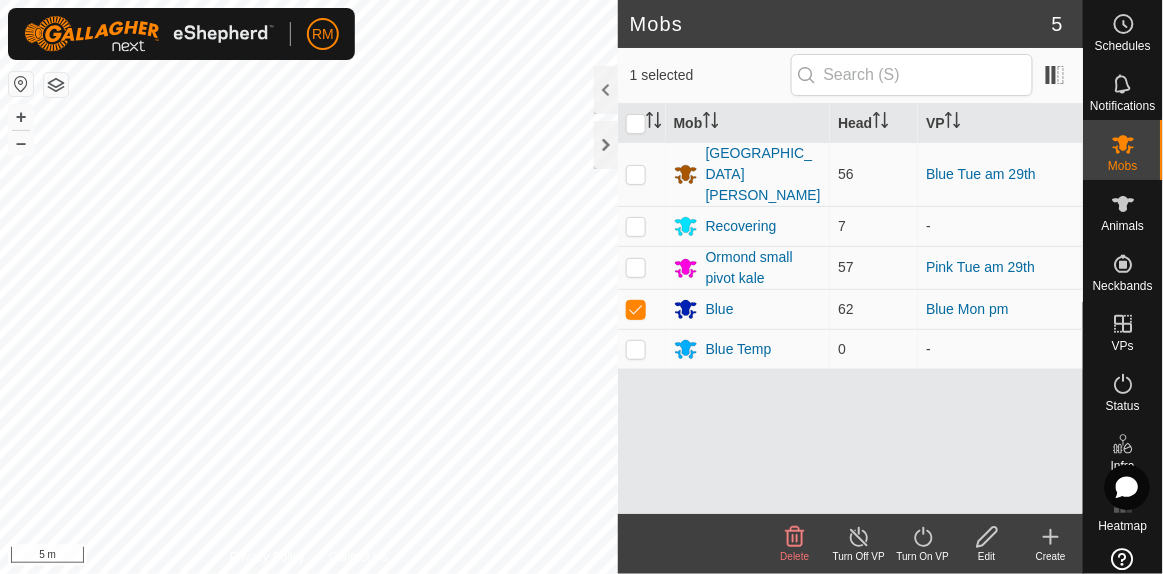 click 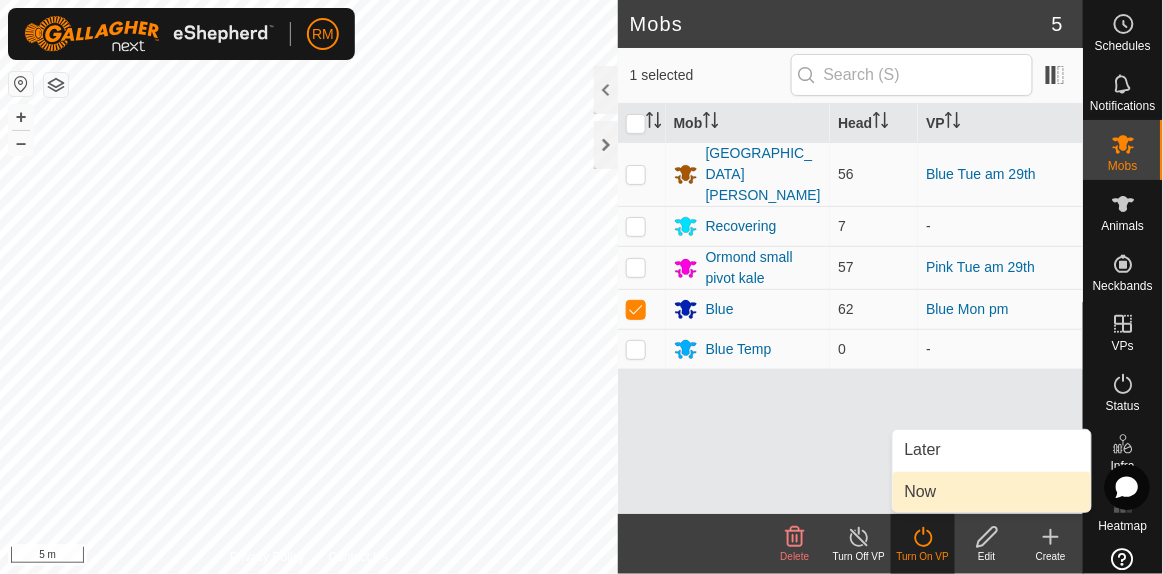 click on "Now" at bounding box center (992, 492) 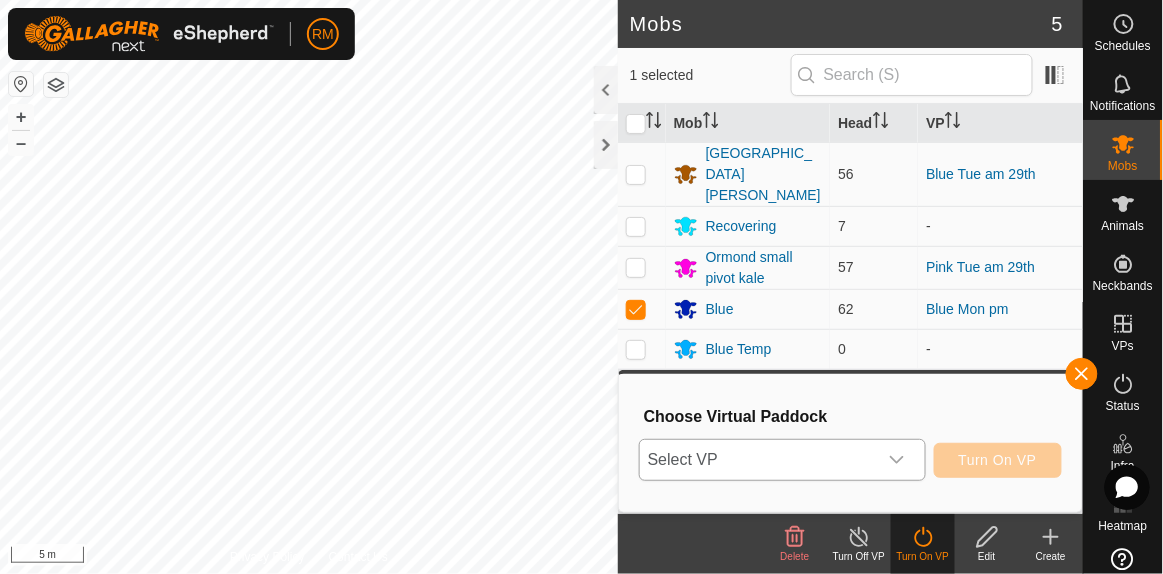click 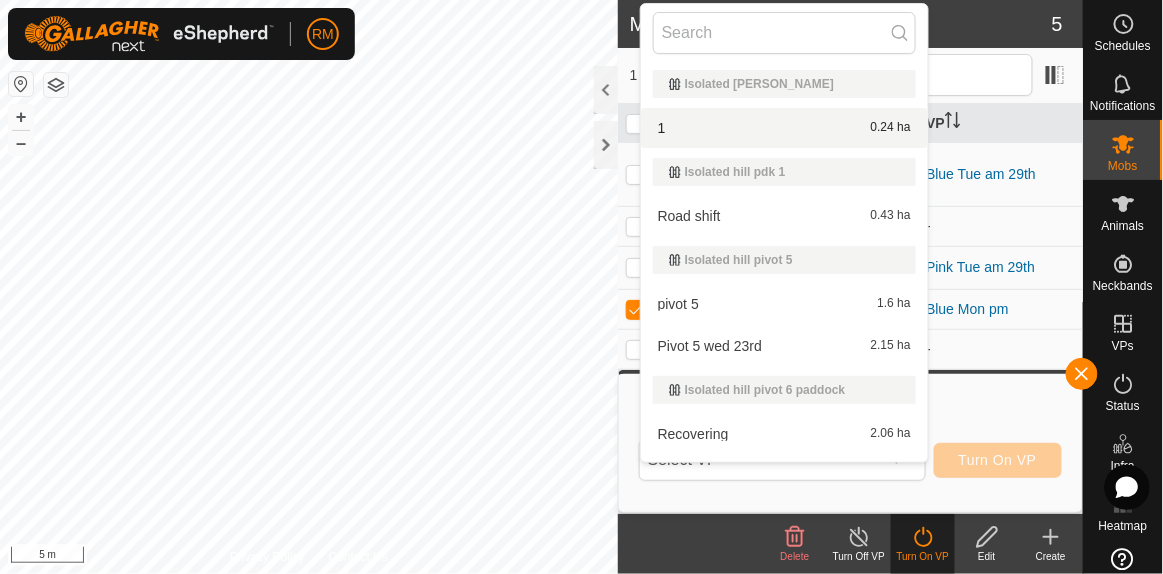 click on "Mobs" 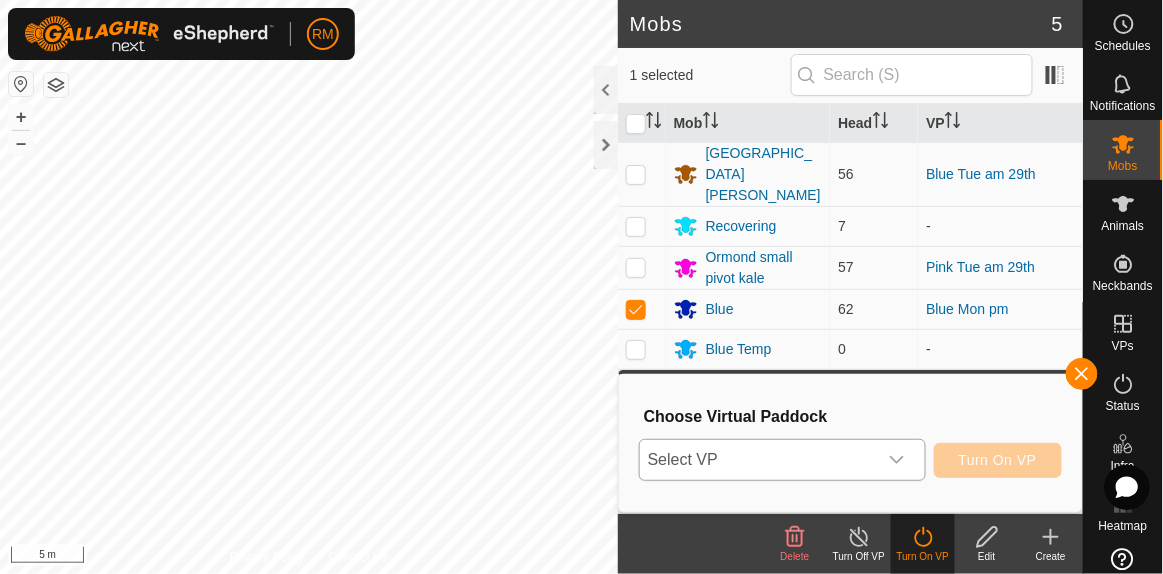 click 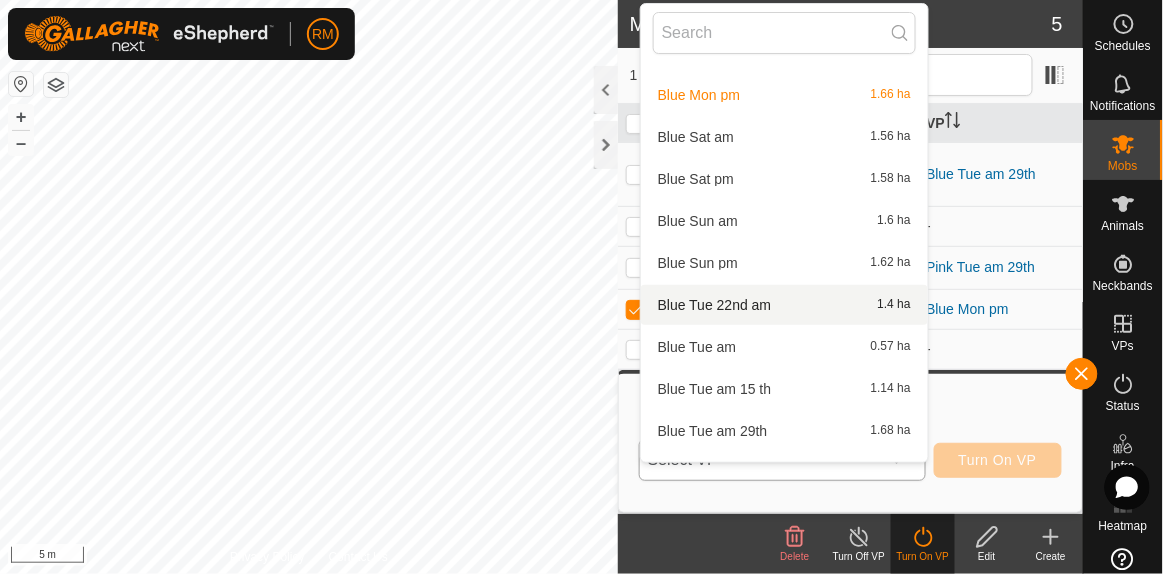 scroll, scrollTop: 606, scrollLeft: 0, axis: vertical 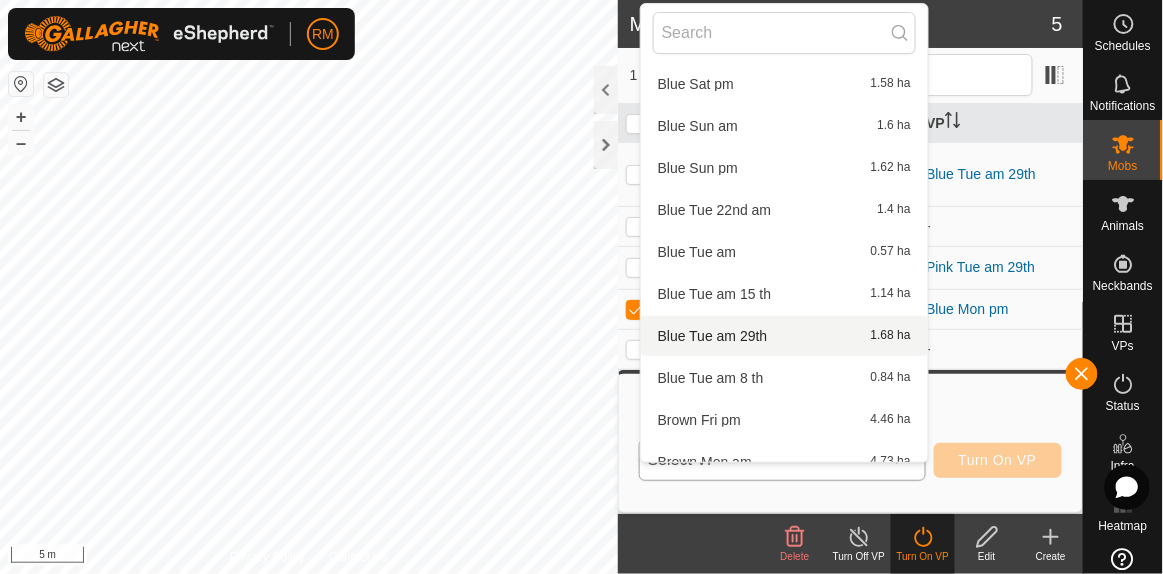 click on "Blue Tue am 29th  1.68 ha" at bounding box center (784, 336) 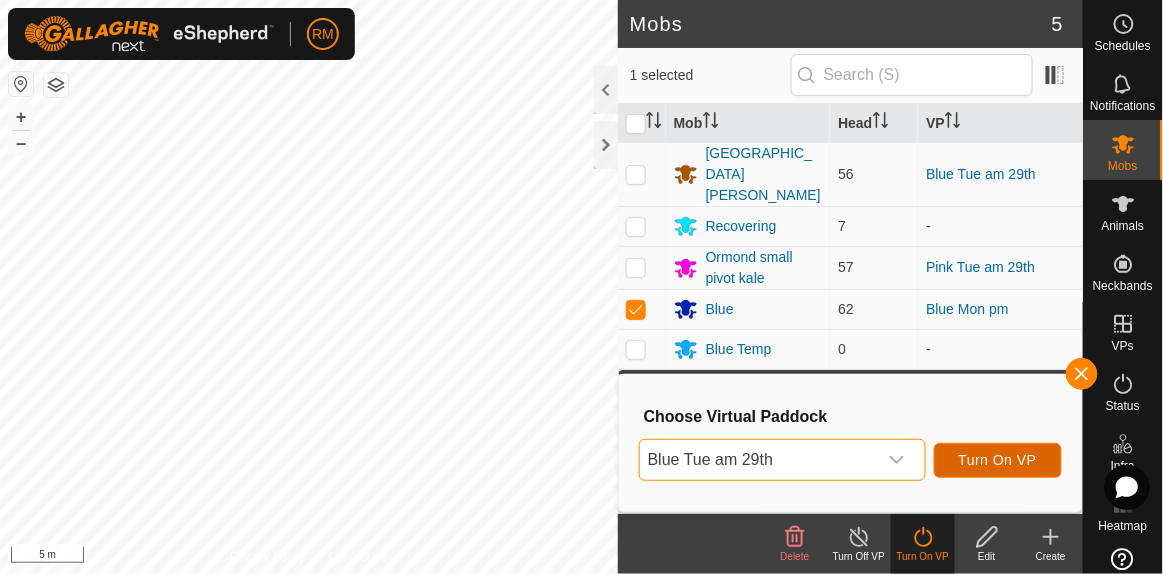 click on "Turn On VP" at bounding box center (998, 460) 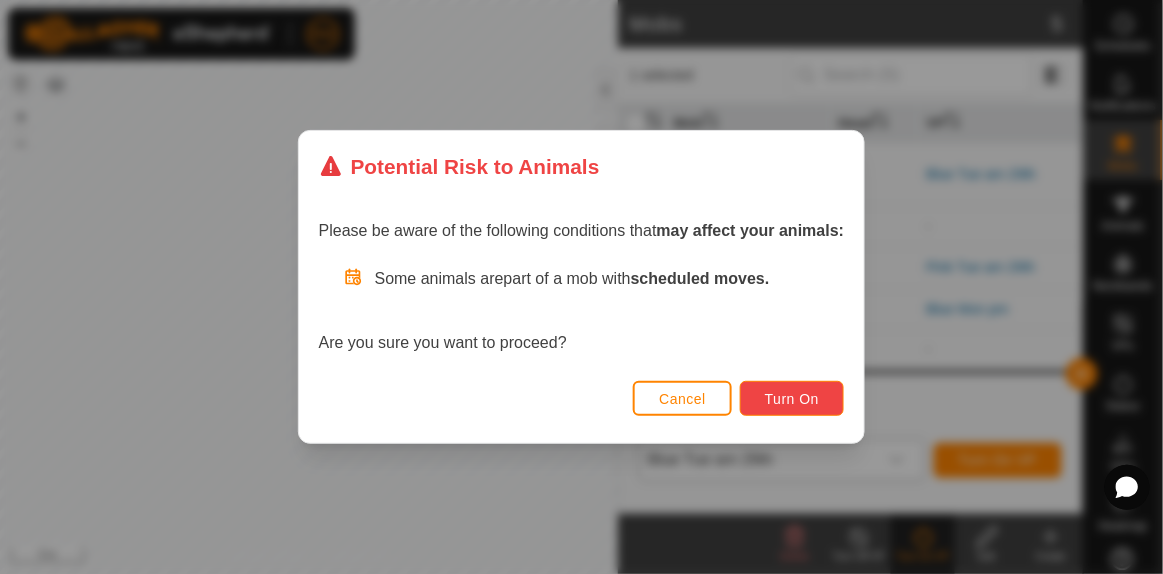 click on "Turn On" at bounding box center (792, 399) 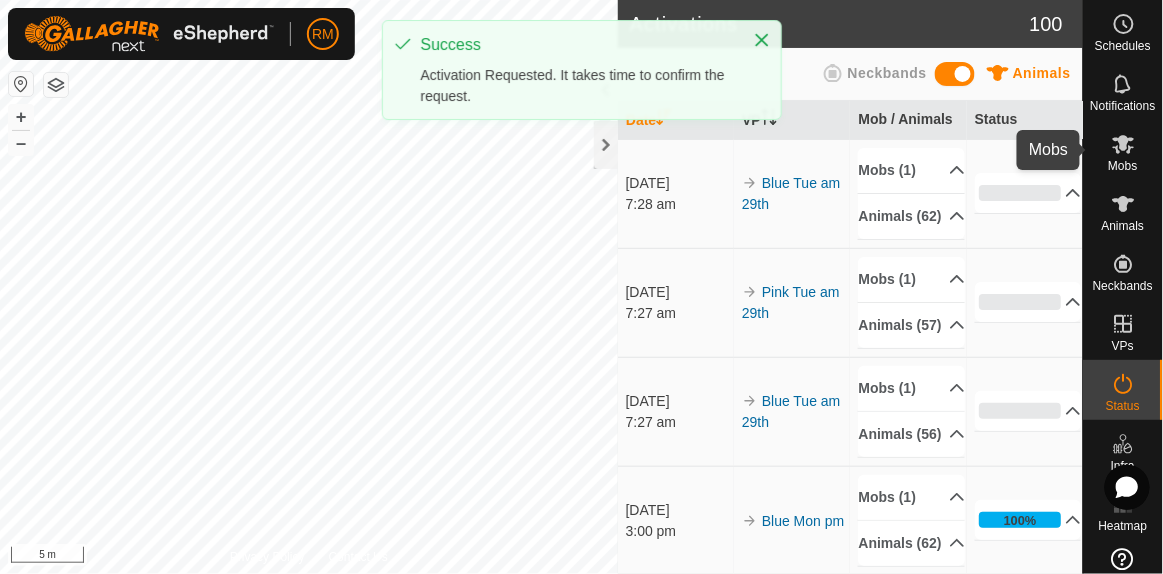 click 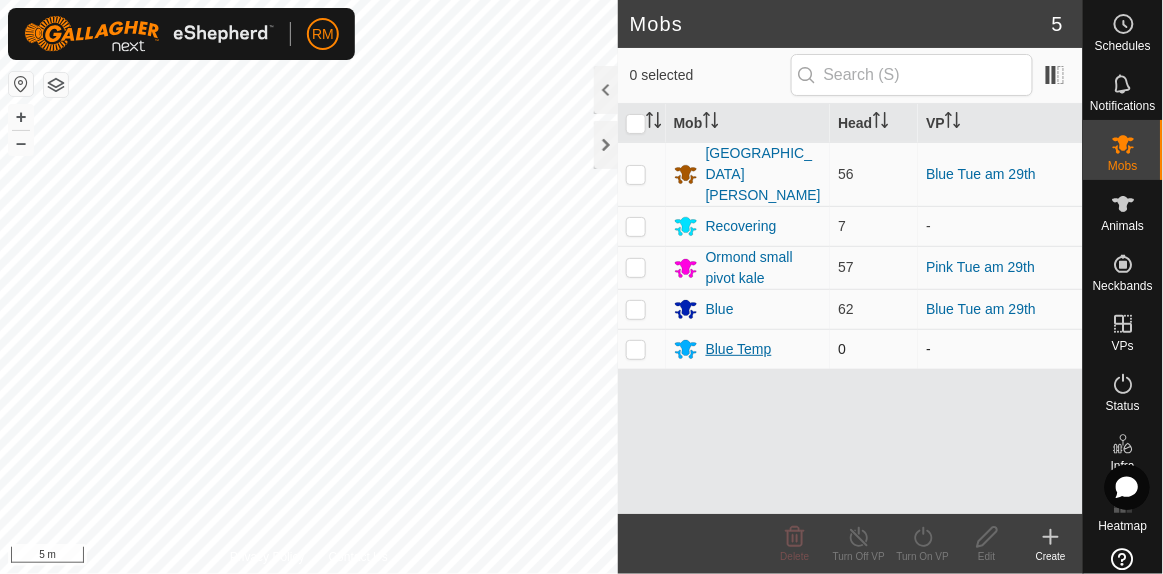 click on "Blue Temp" at bounding box center (739, 349) 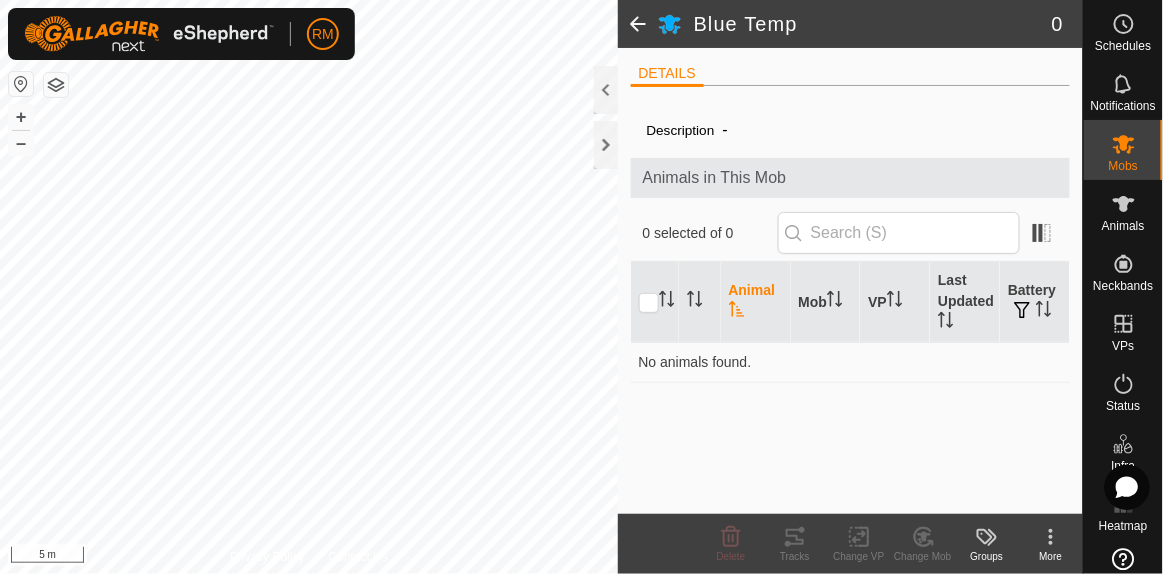 click 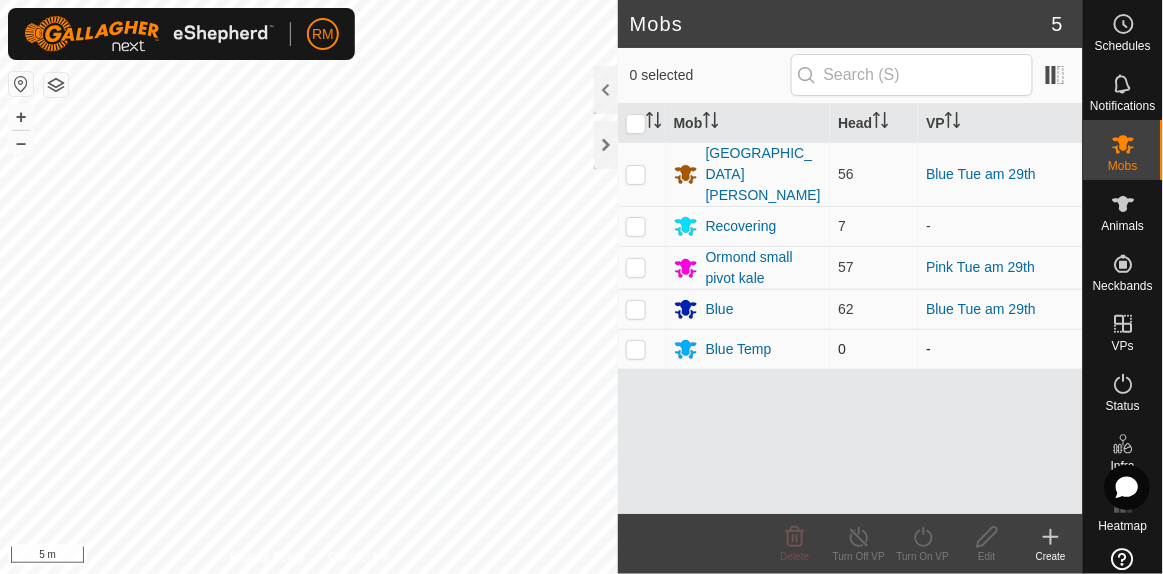 click at bounding box center (636, 349) 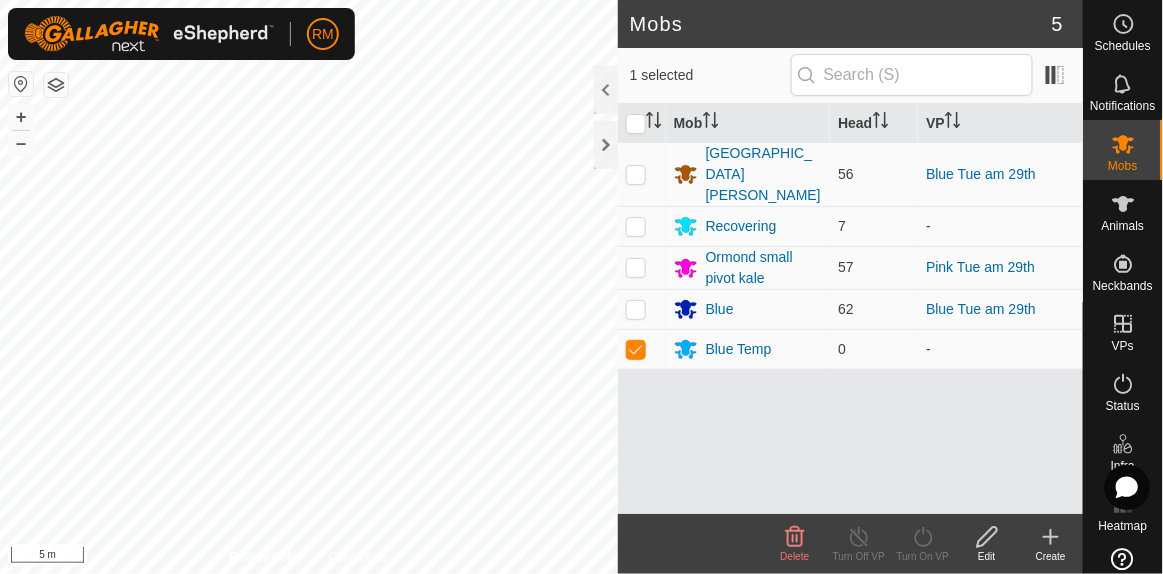 click 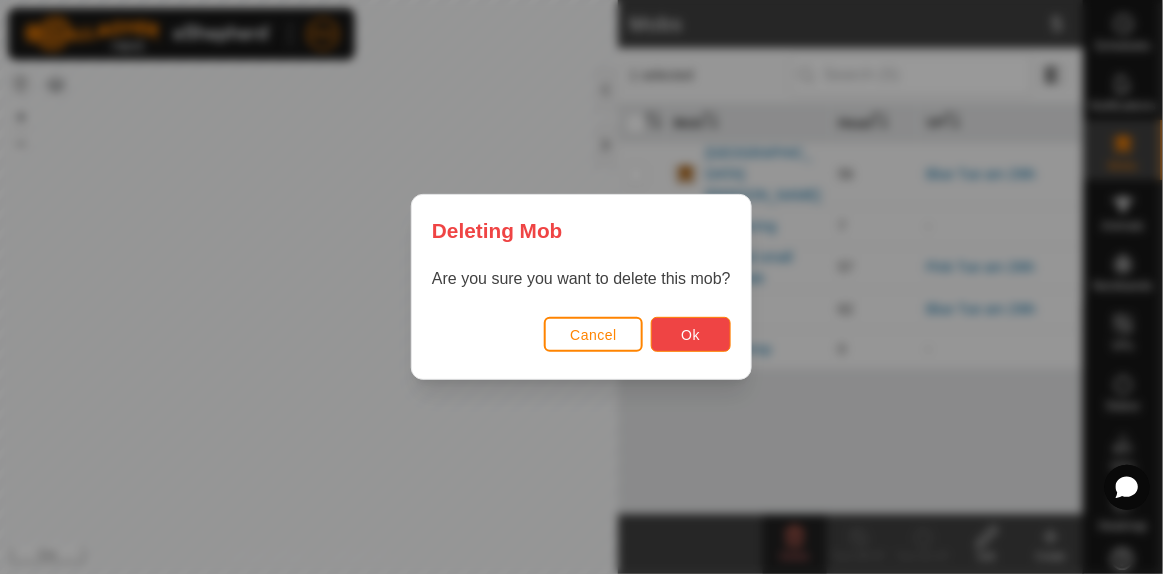 click on "Ok" at bounding box center [691, 334] 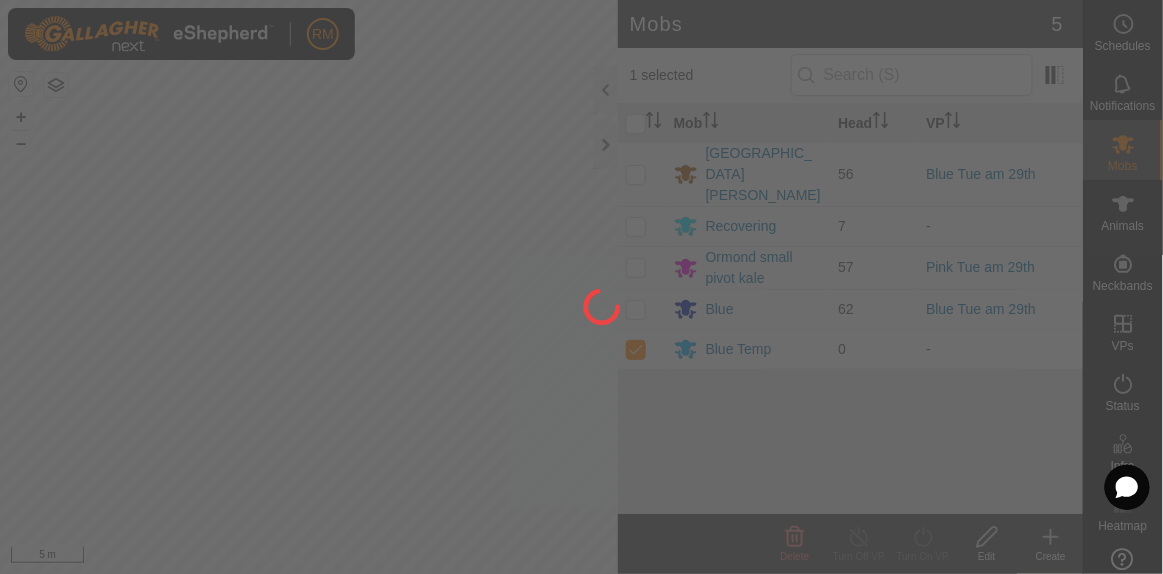 checkbox on "false" 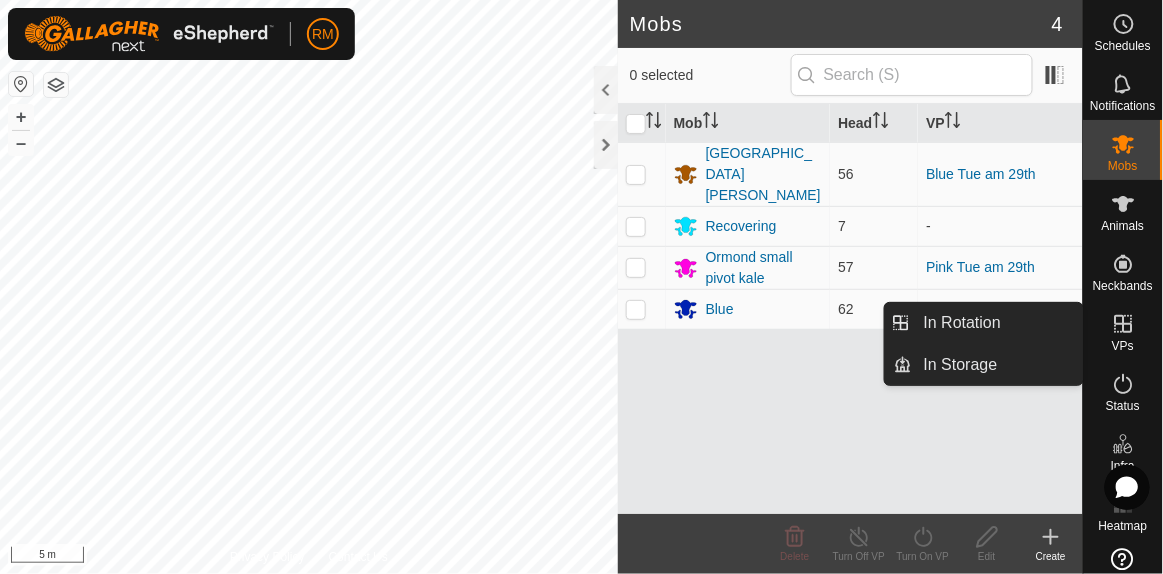 click 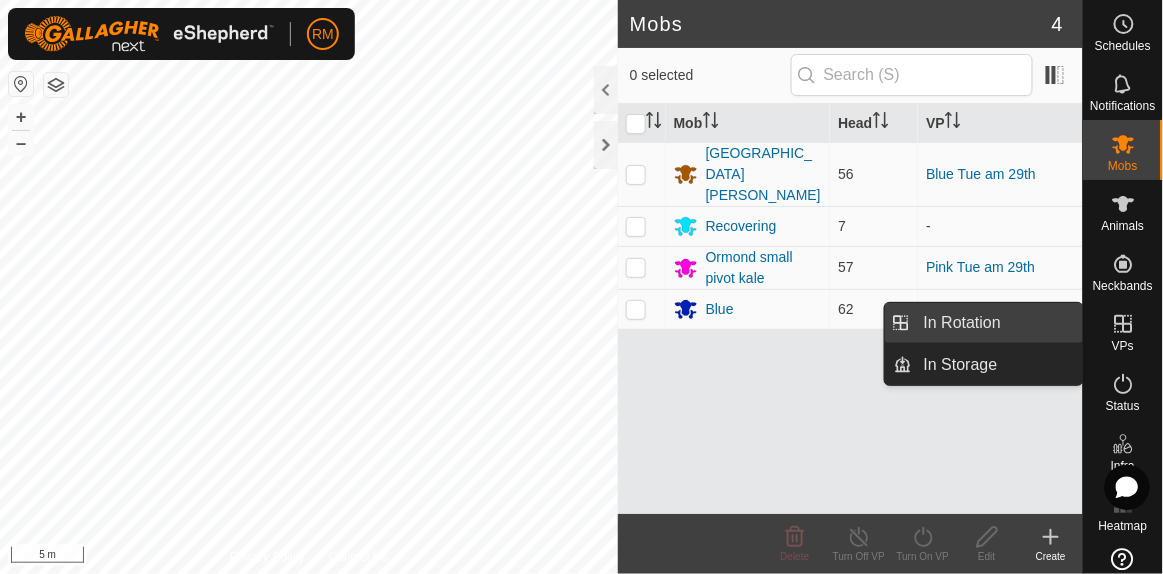 click on "In Rotation" at bounding box center [997, 323] 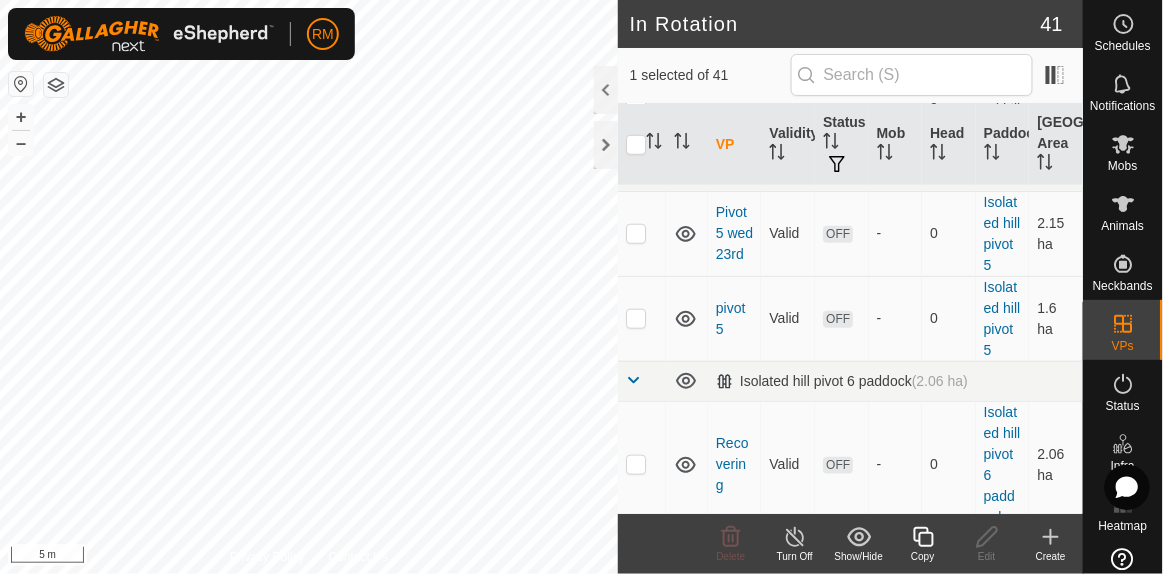 scroll, scrollTop: 303, scrollLeft: 0, axis: vertical 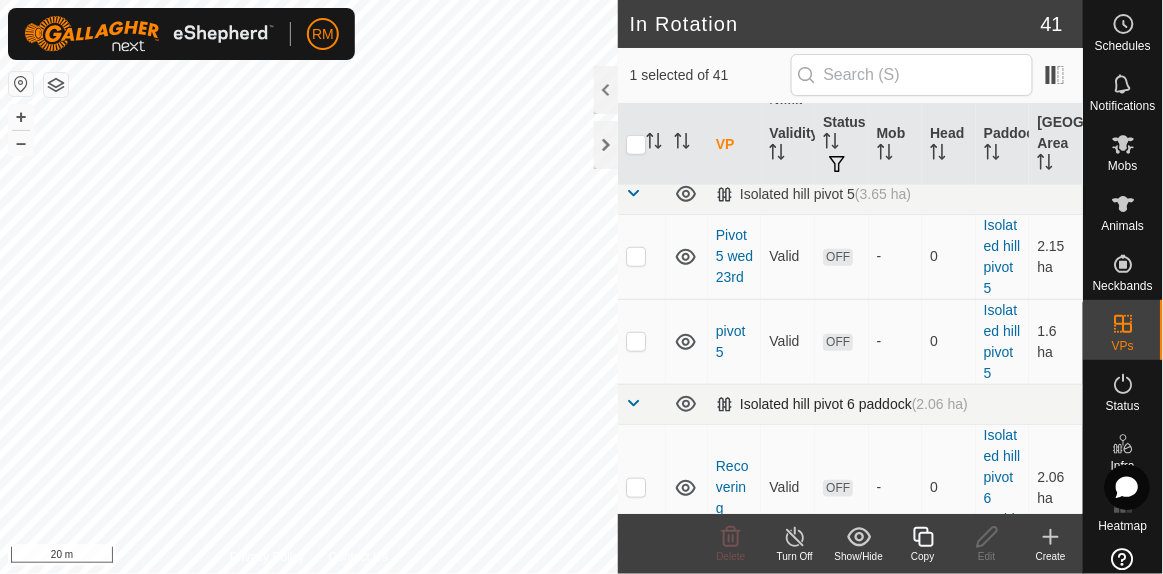 checkbox on "false" 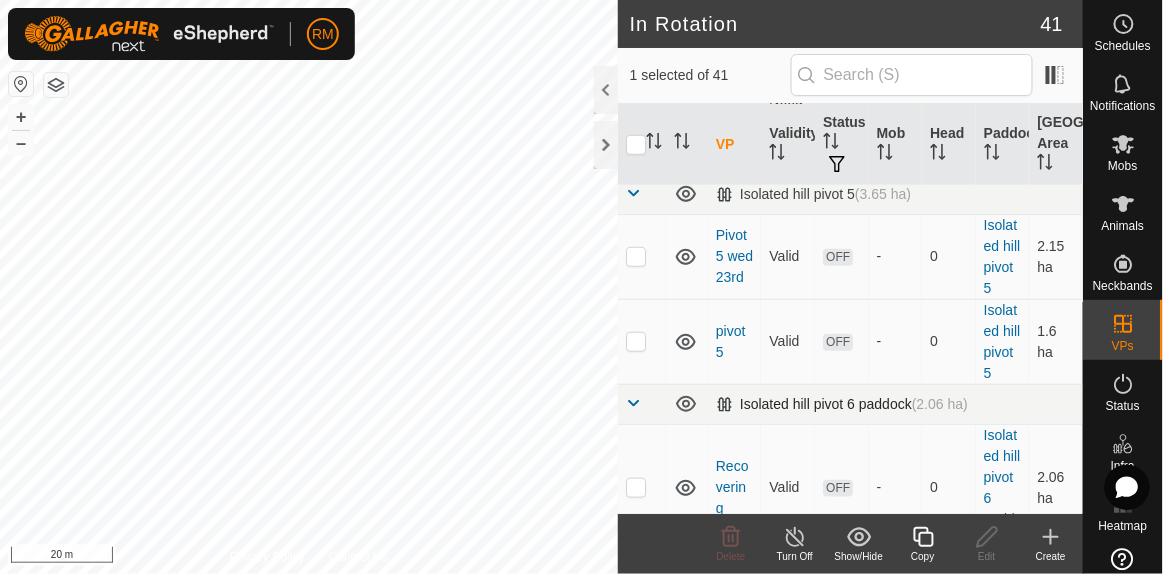 checkbox on "true" 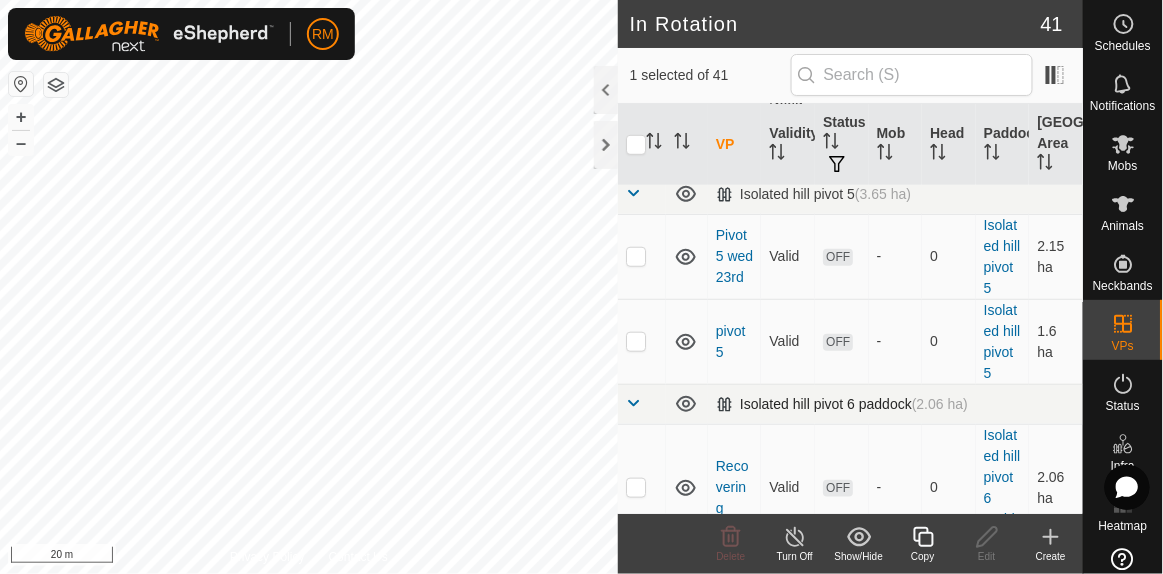 checkbox on "true" 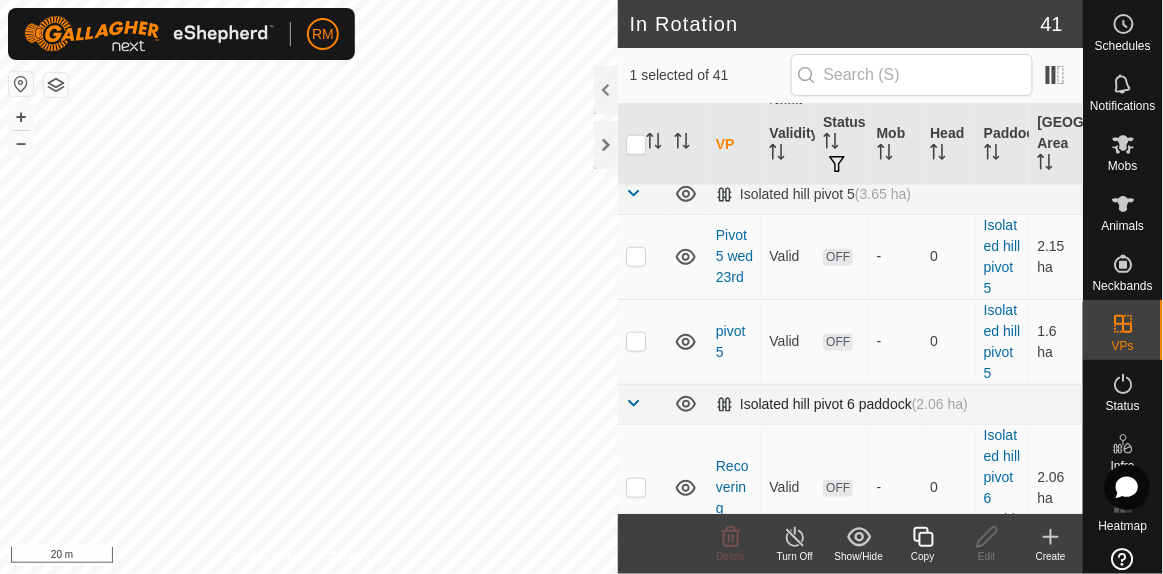 checkbox on "false" 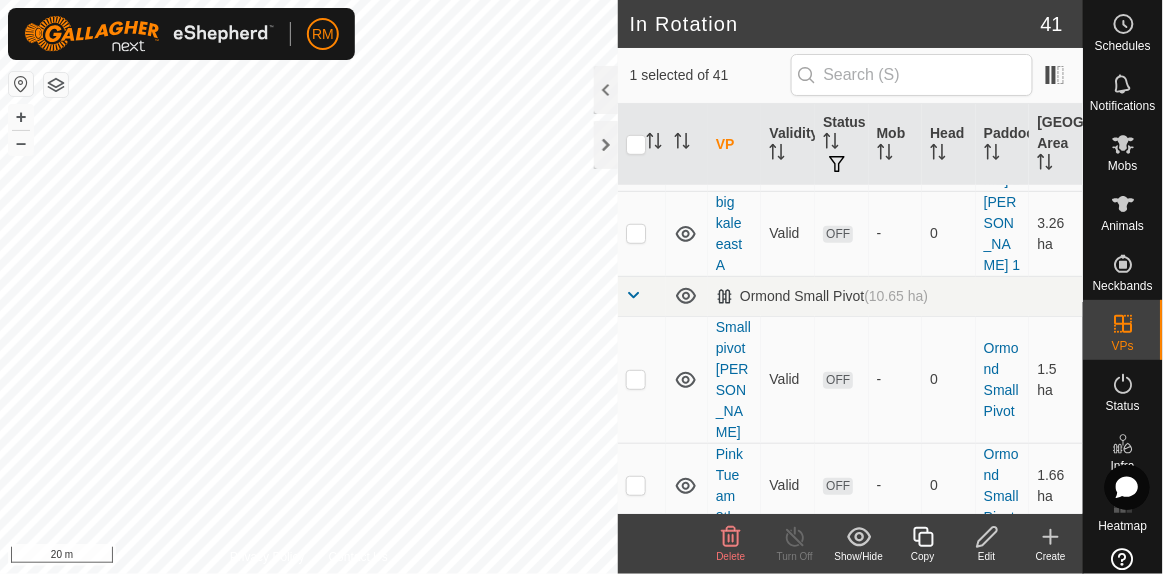 scroll, scrollTop: 4393, scrollLeft: 0, axis: vertical 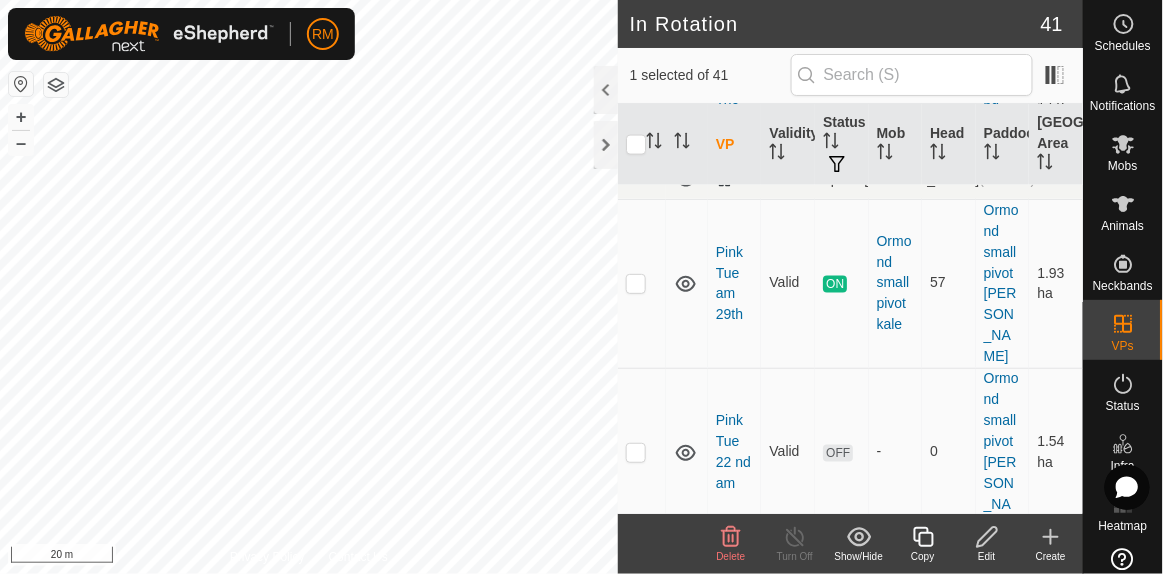 click at bounding box center [636, 790] 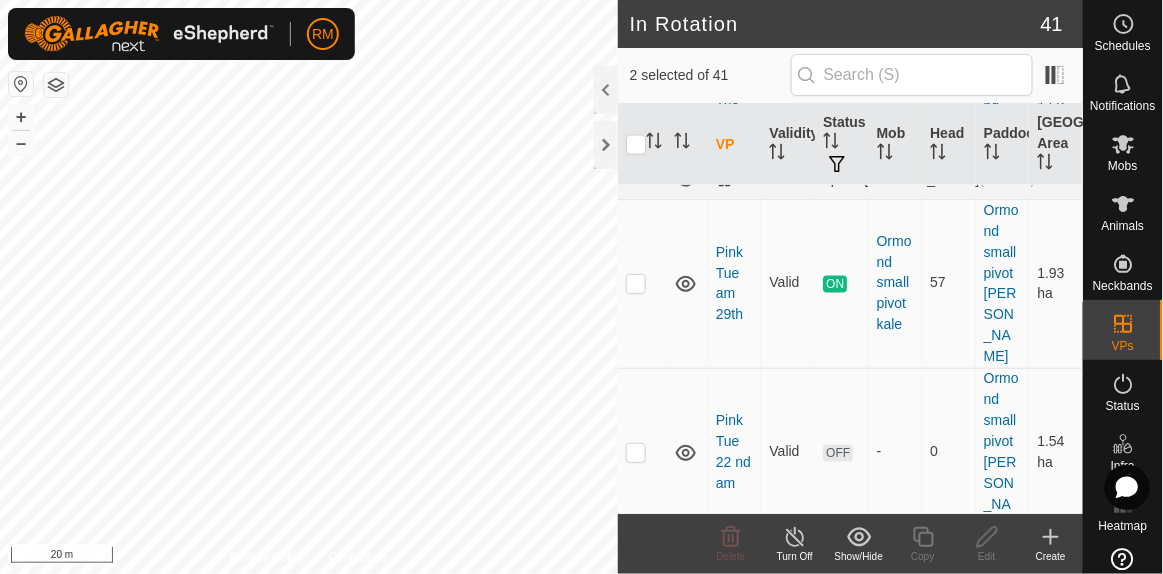 click at bounding box center (636, 790) 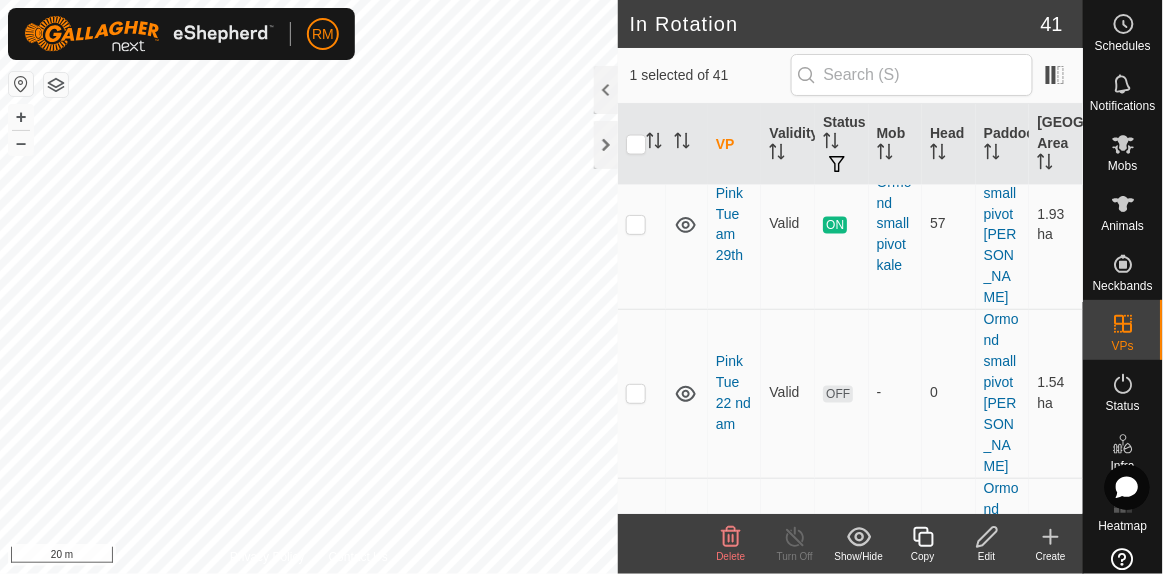 scroll, scrollTop: 4603, scrollLeft: 0, axis: vertical 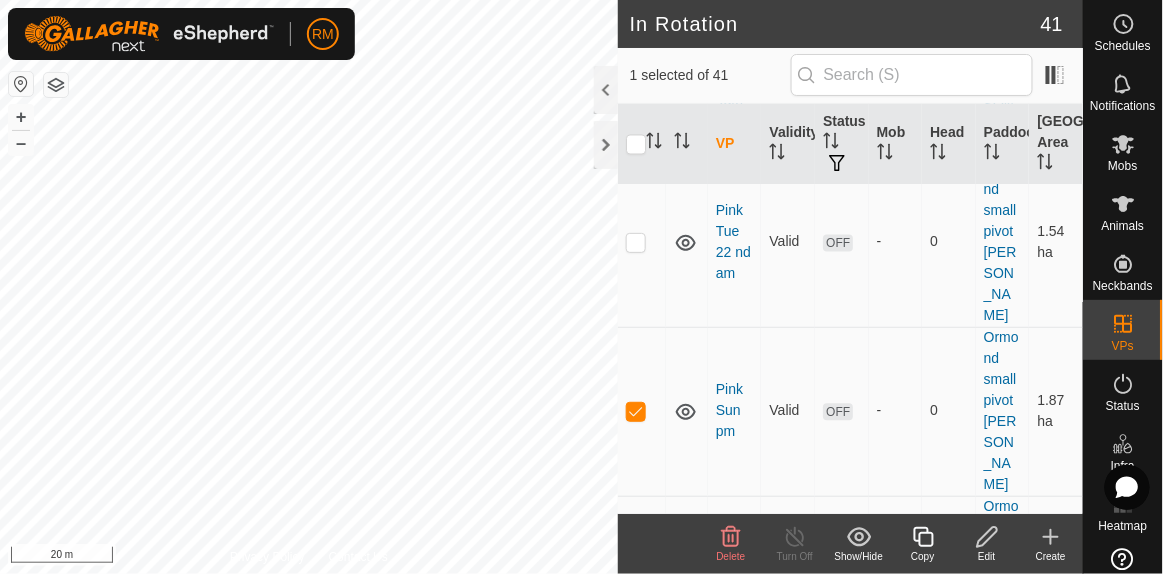 click at bounding box center (636, 749) 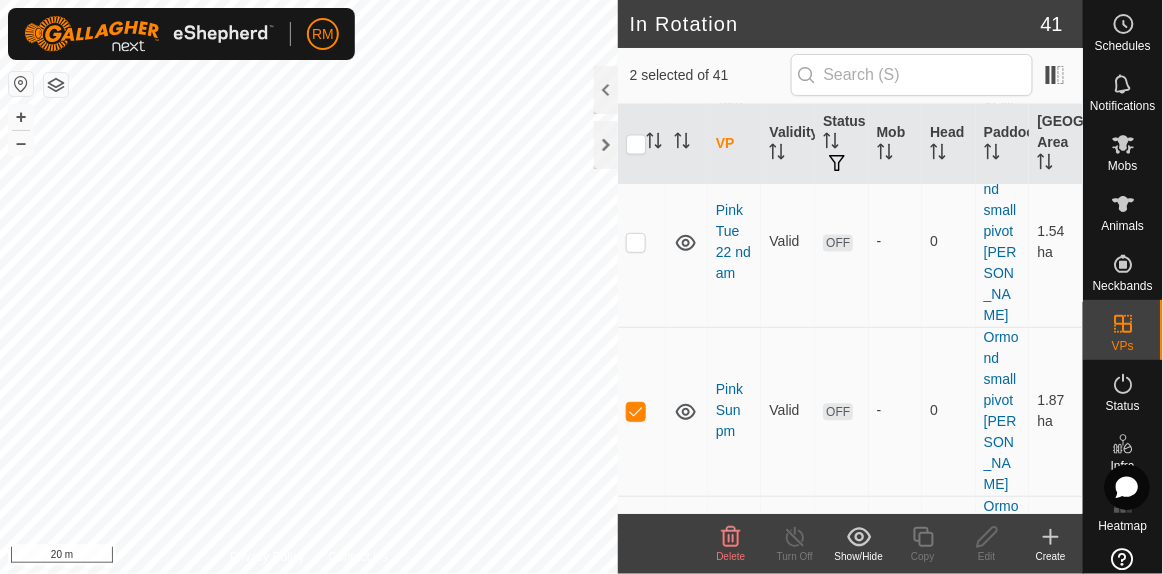 click 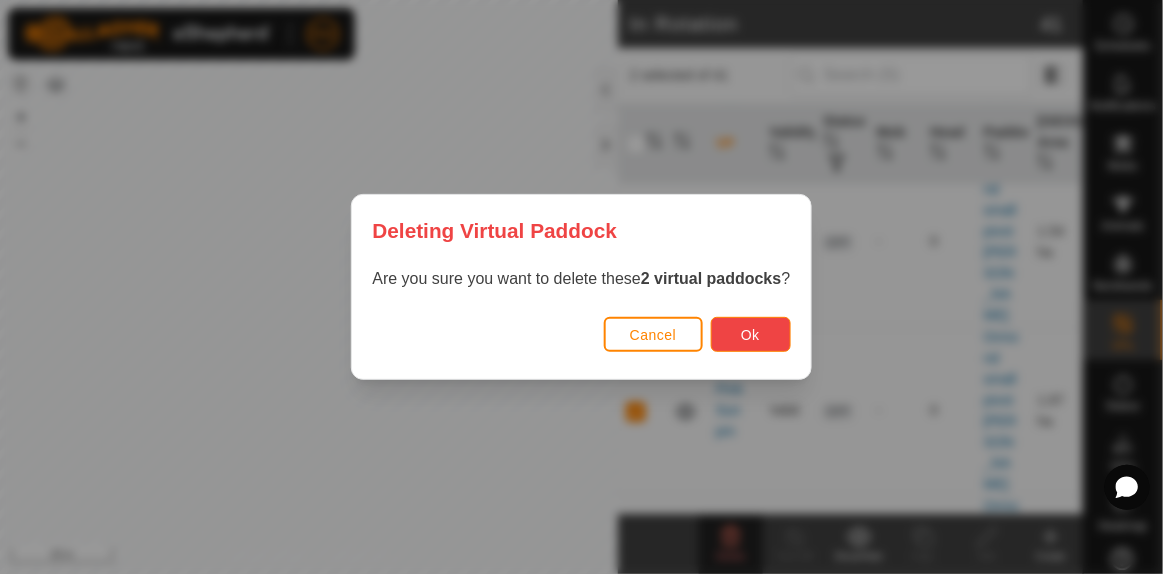 click on "Ok" at bounding box center [751, 334] 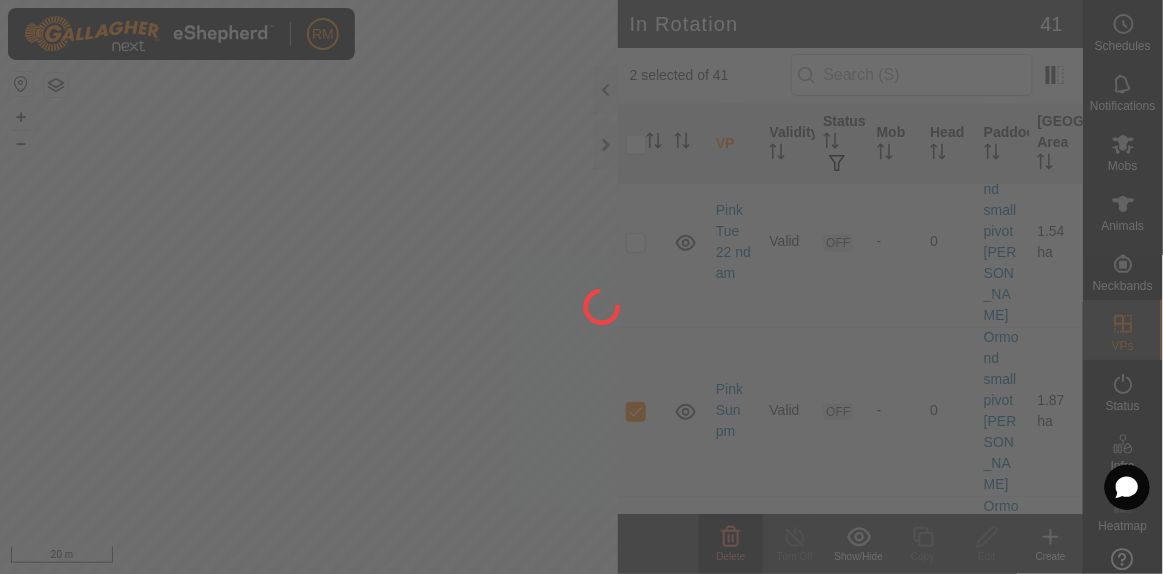 checkbox on "false" 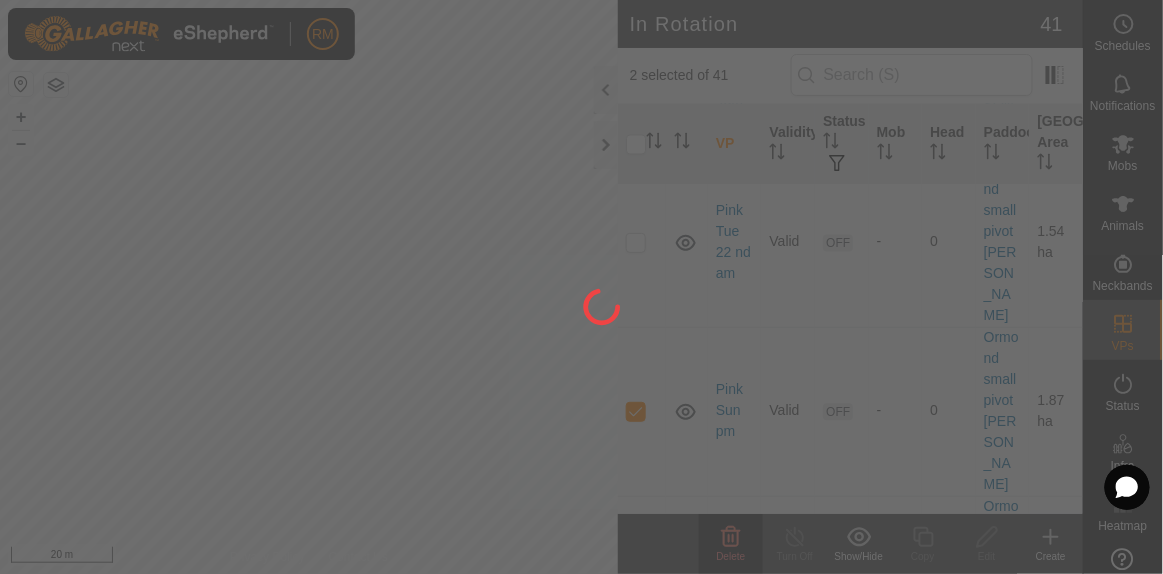 checkbox on "false" 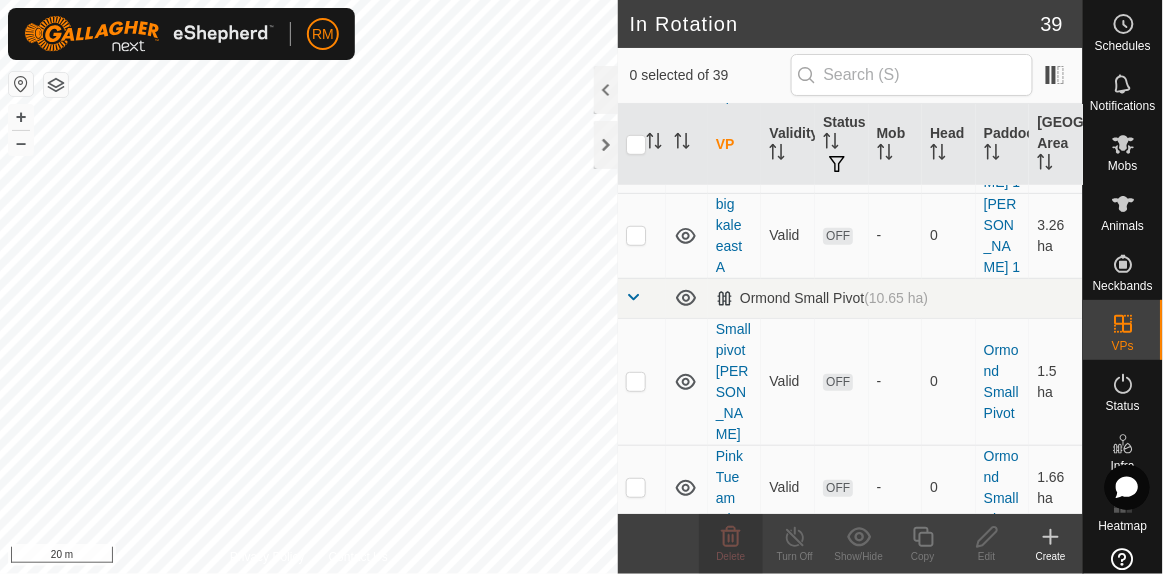 scroll, scrollTop: 3483, scrollLeft: 0, axis: vertical 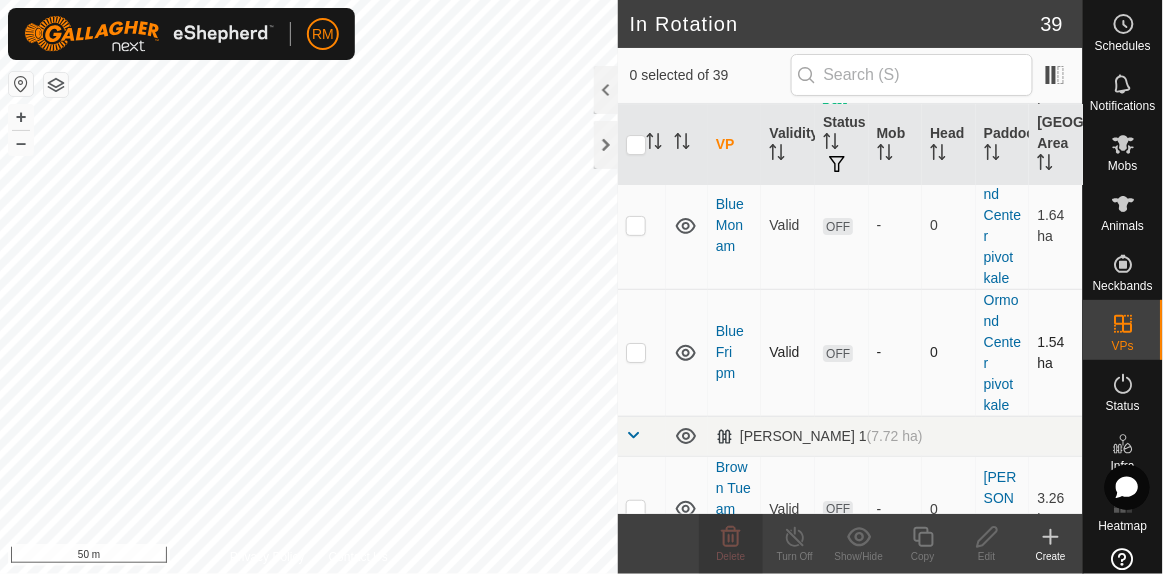click at bounding box center (636, 352) 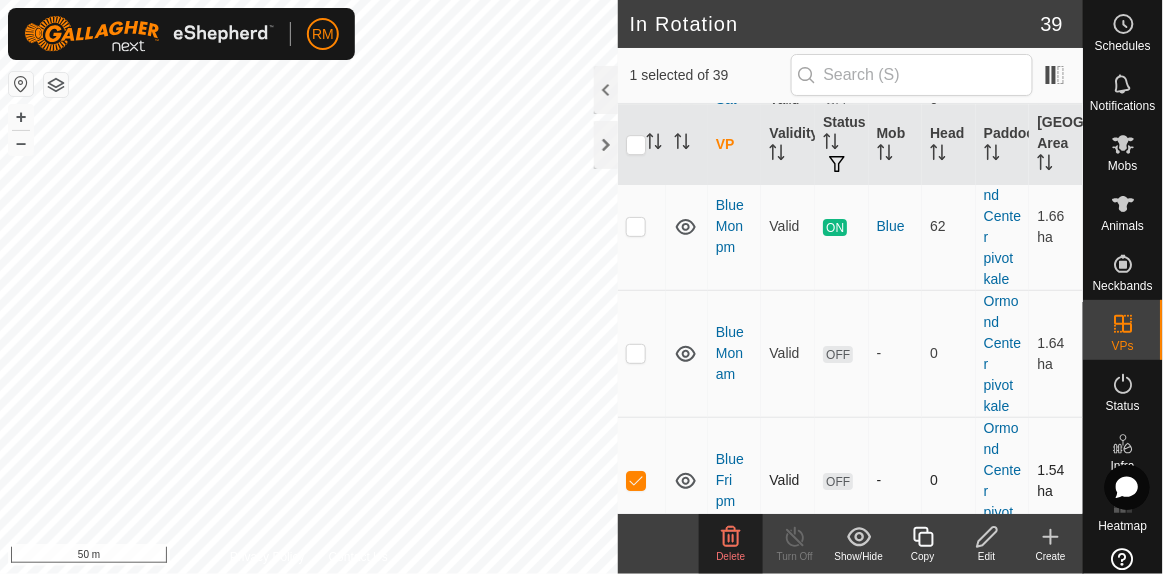 scroll, scrollTop: 3331, scrollLeft: 0, axis: vertical 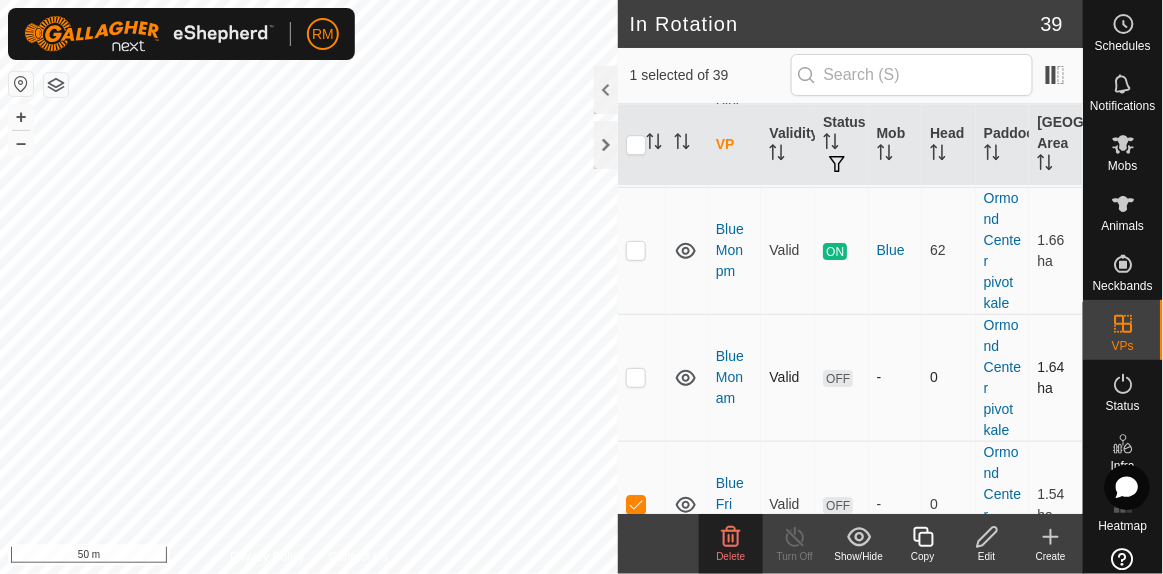 click at bounding box center (636, 377) 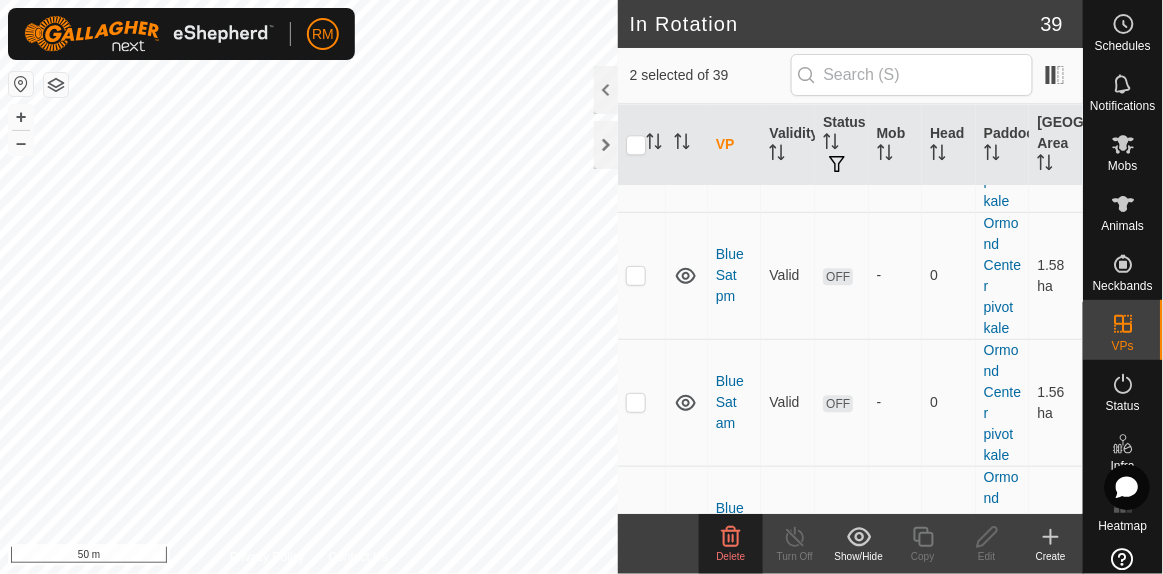 scroll, scrollTop: 3028, scrollLeft: 0, axis: vertical 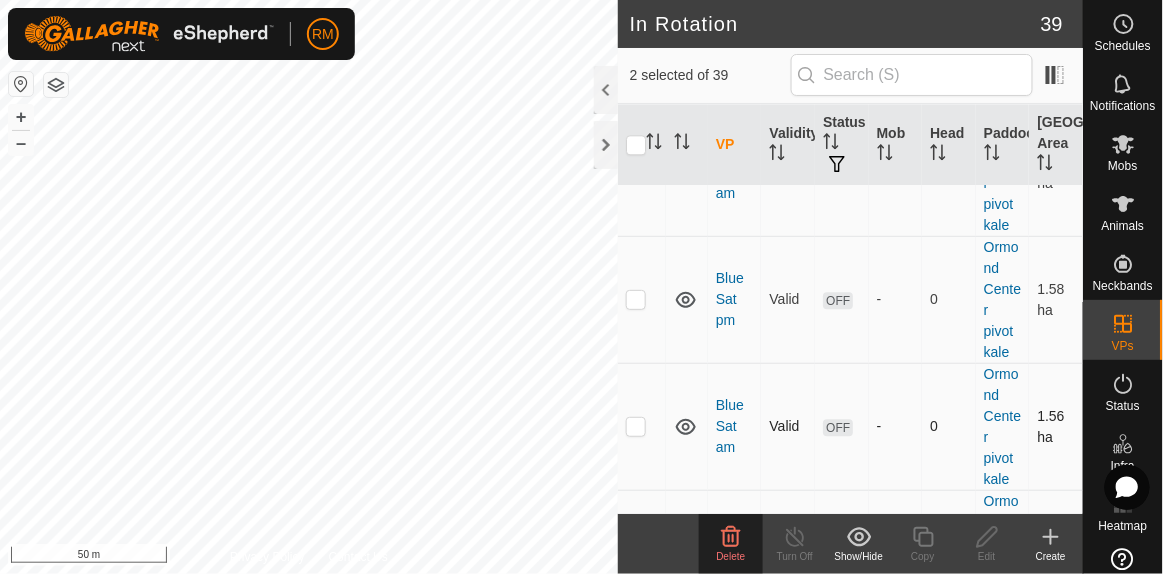 click at bounding box center (636, 426) 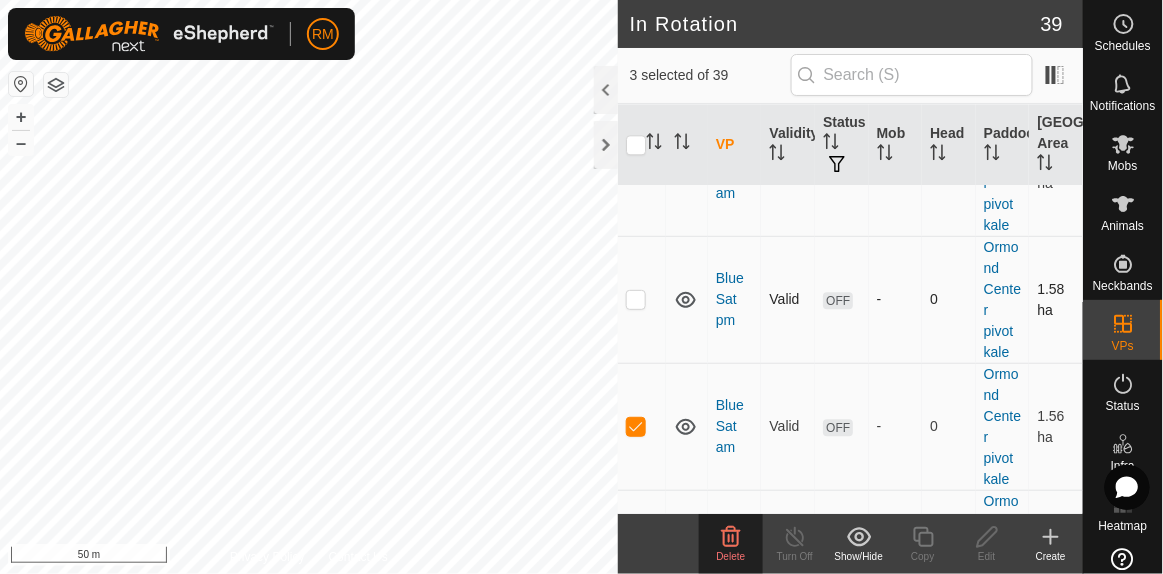 click at bounding box center (636, 299) 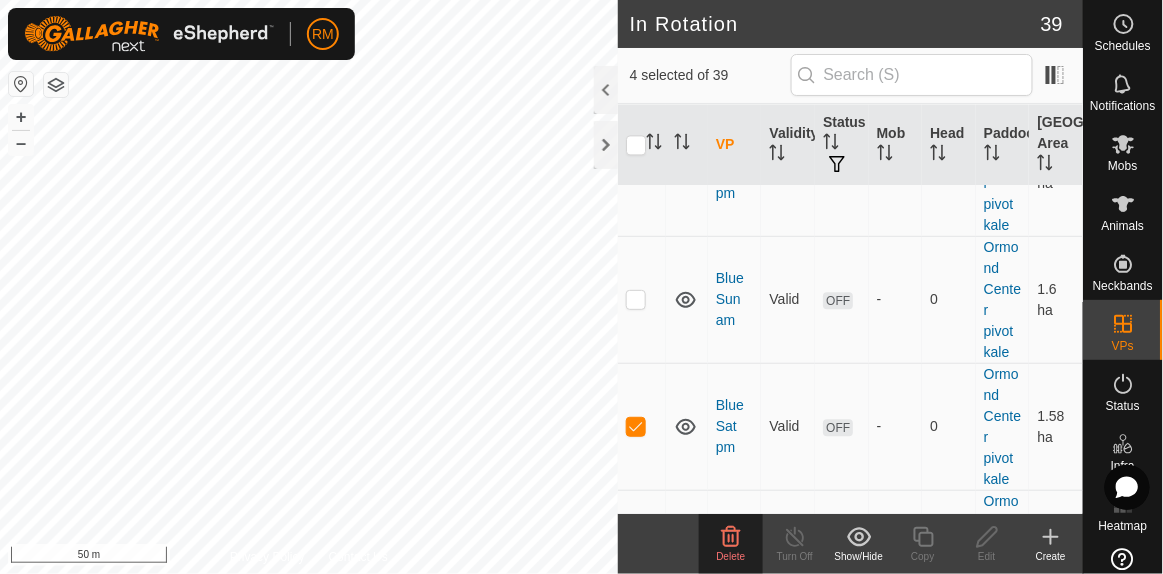 scroll, scrollTop: 2876, scrollLeft: 0, axis: vertical 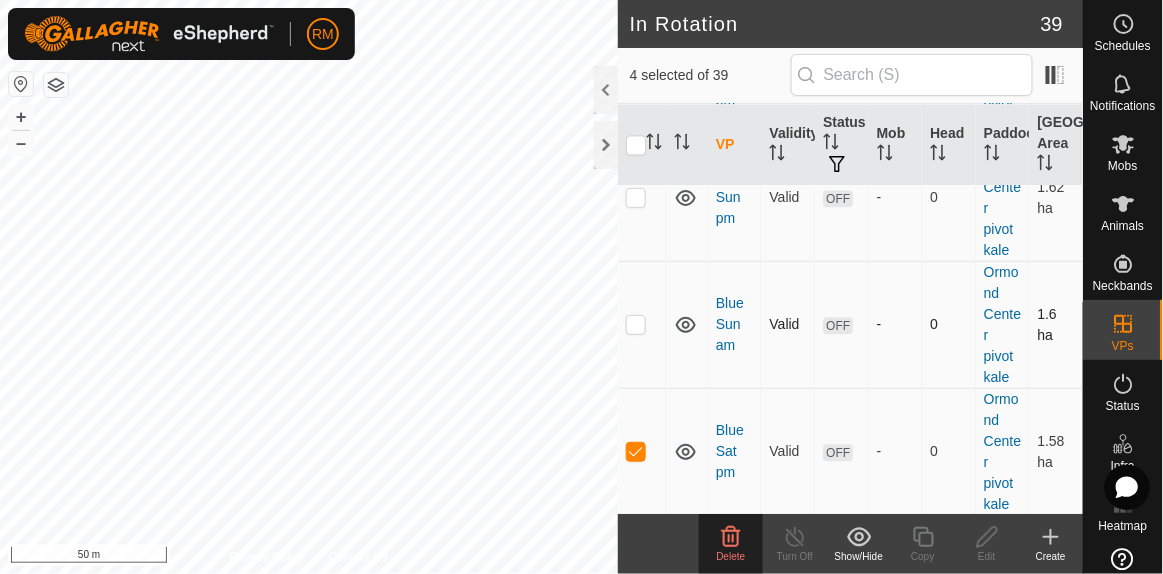 click at bounding box center [636, 324] 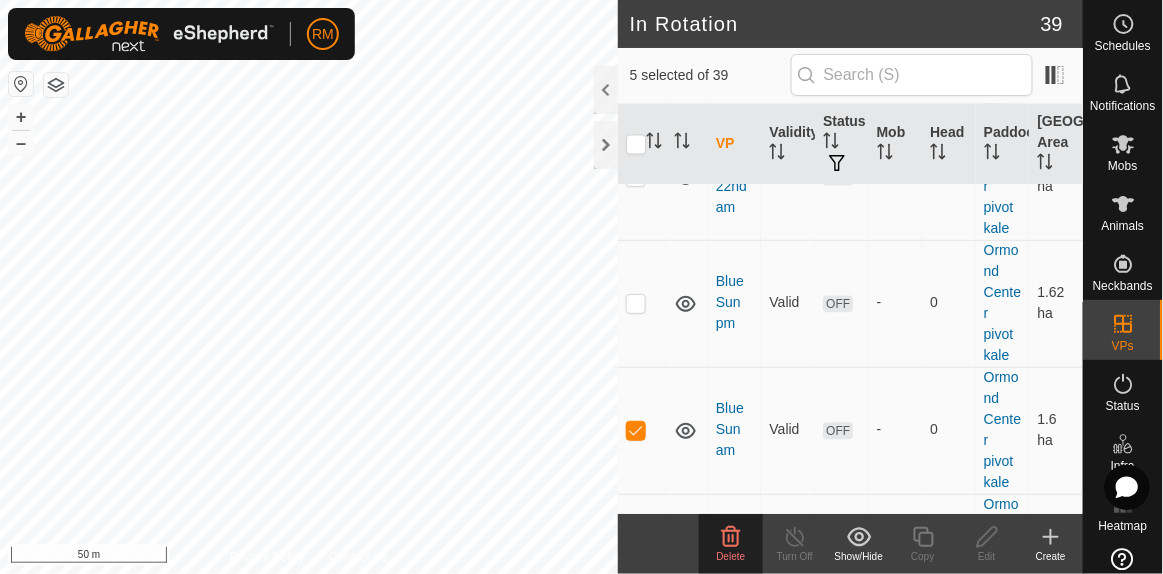 scroll, scrollTop: 2725, scrollLeft: 0, axis: vertical 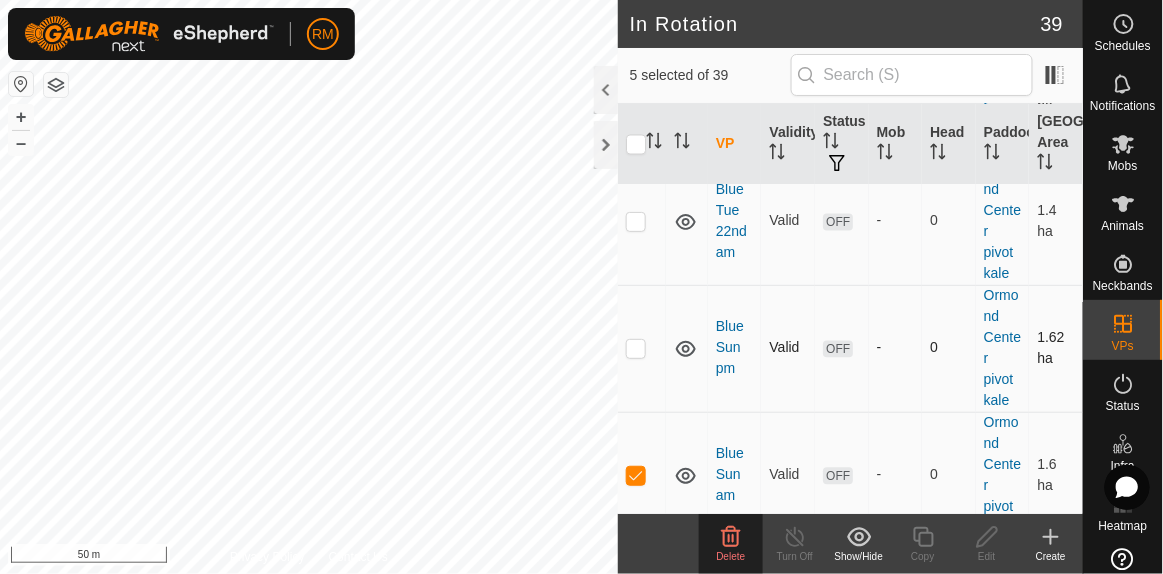 click at bounding box center [636, 348] 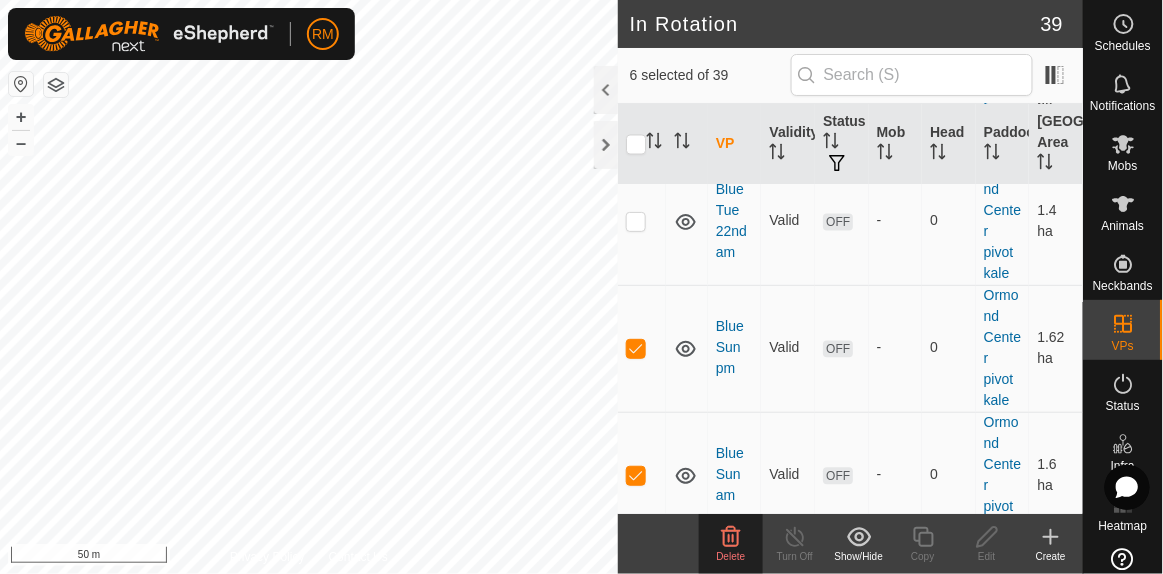 click 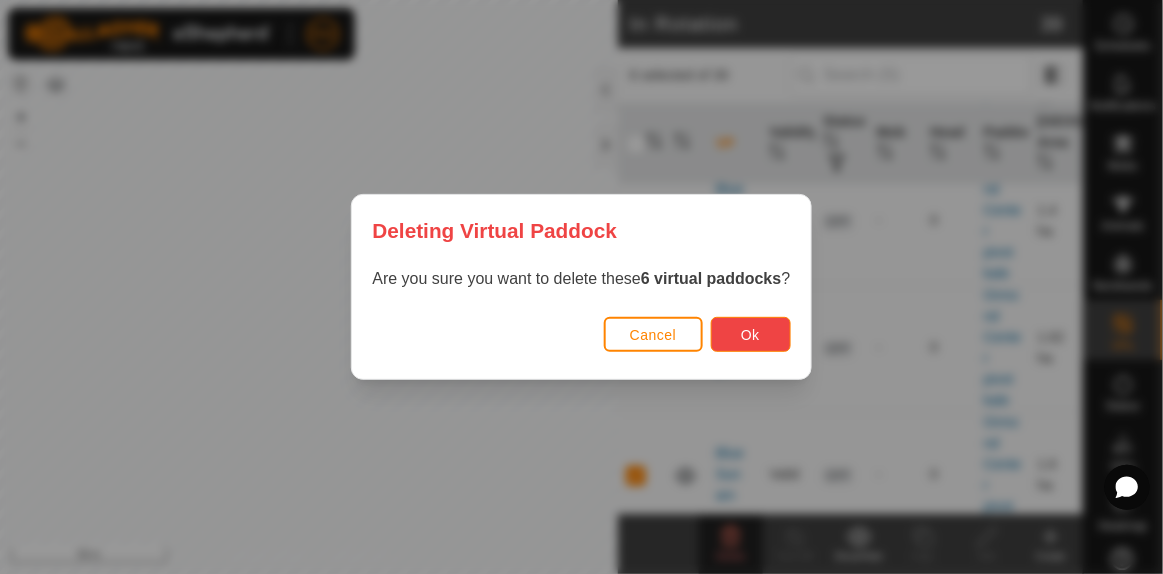 click on "Ok" at bounding box center [751, 334] 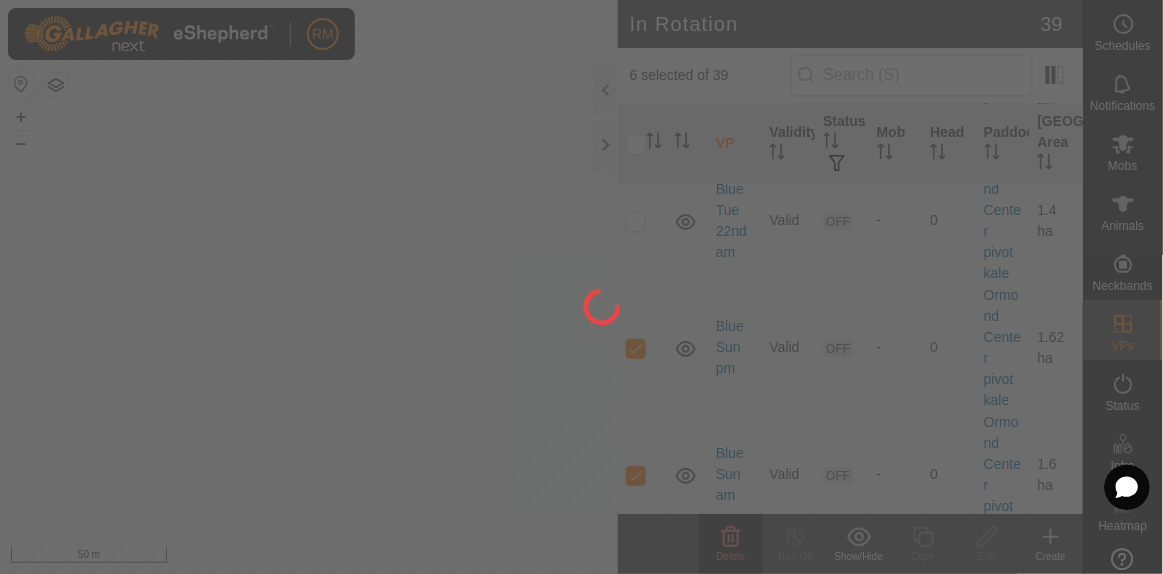 checkbox on "false" 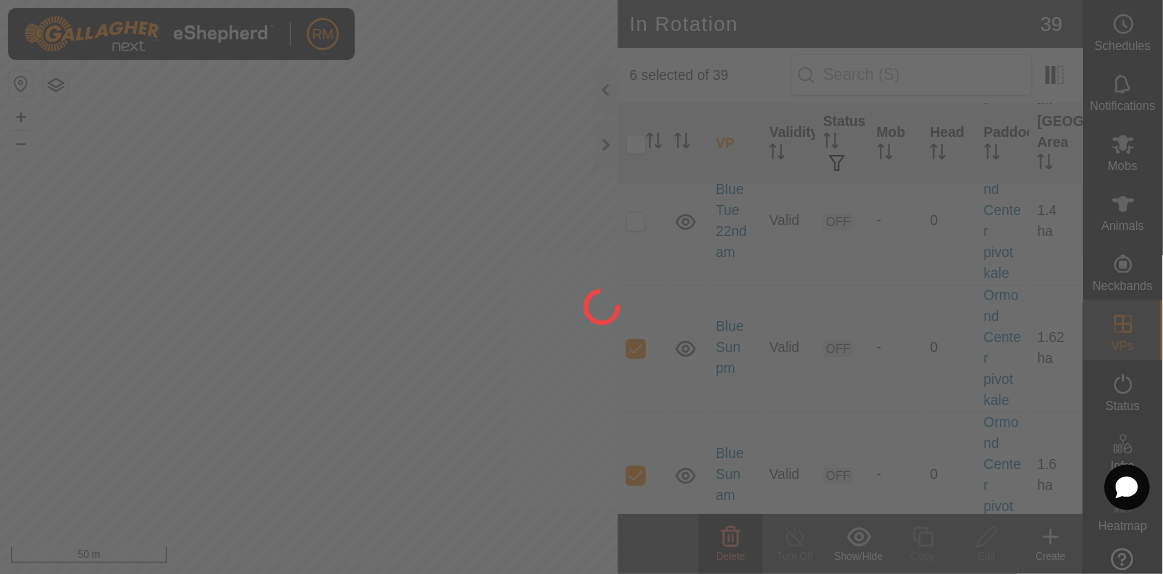 checkbox on "false" 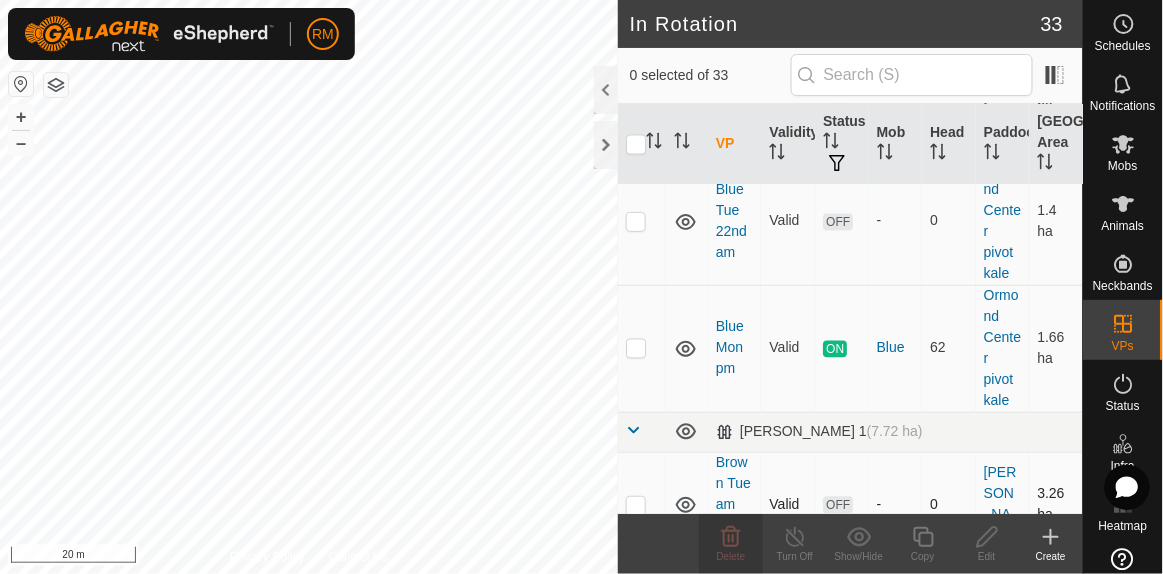 checkbox on "true" 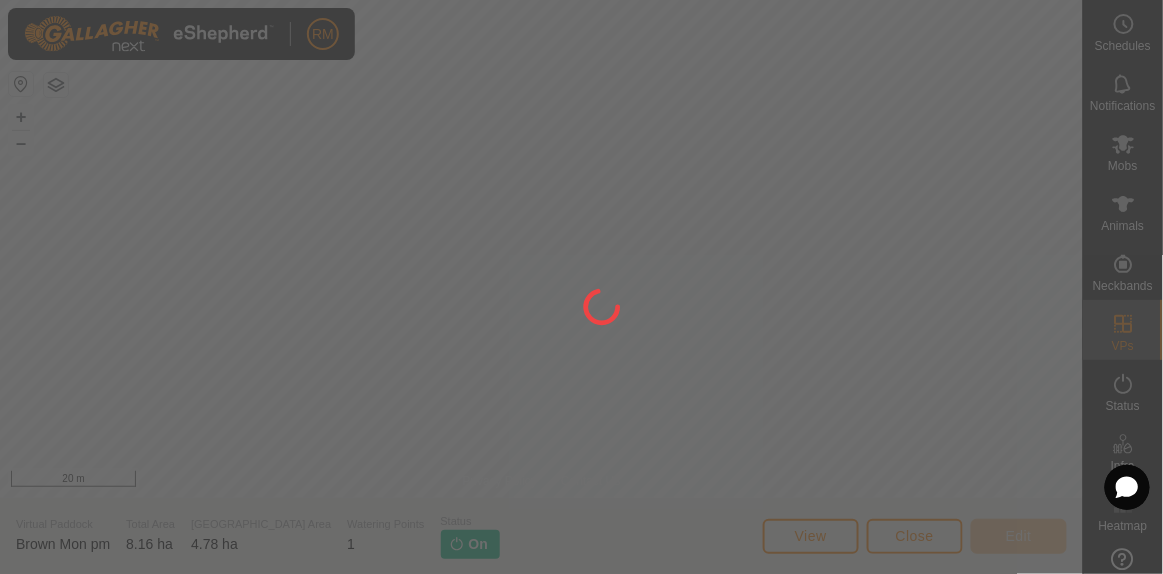 click 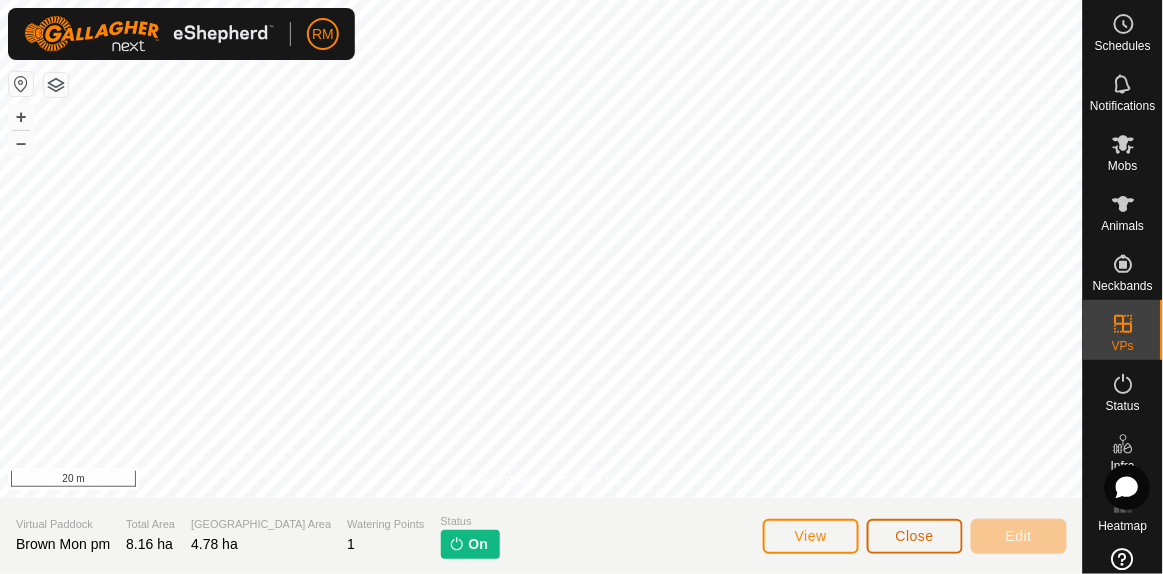 click on "Close" 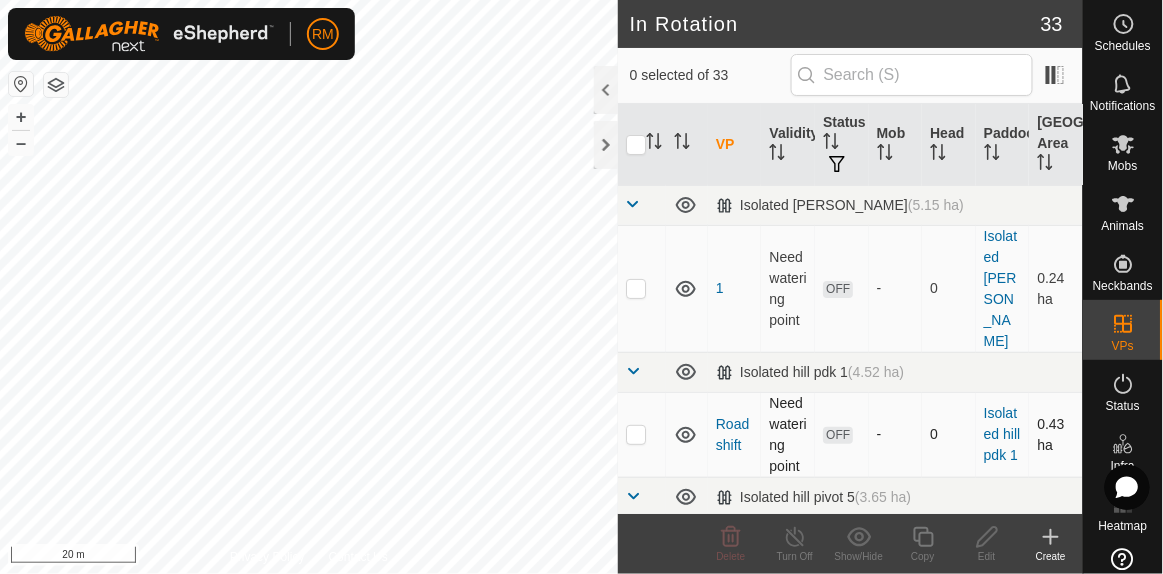 checkbox on "true" 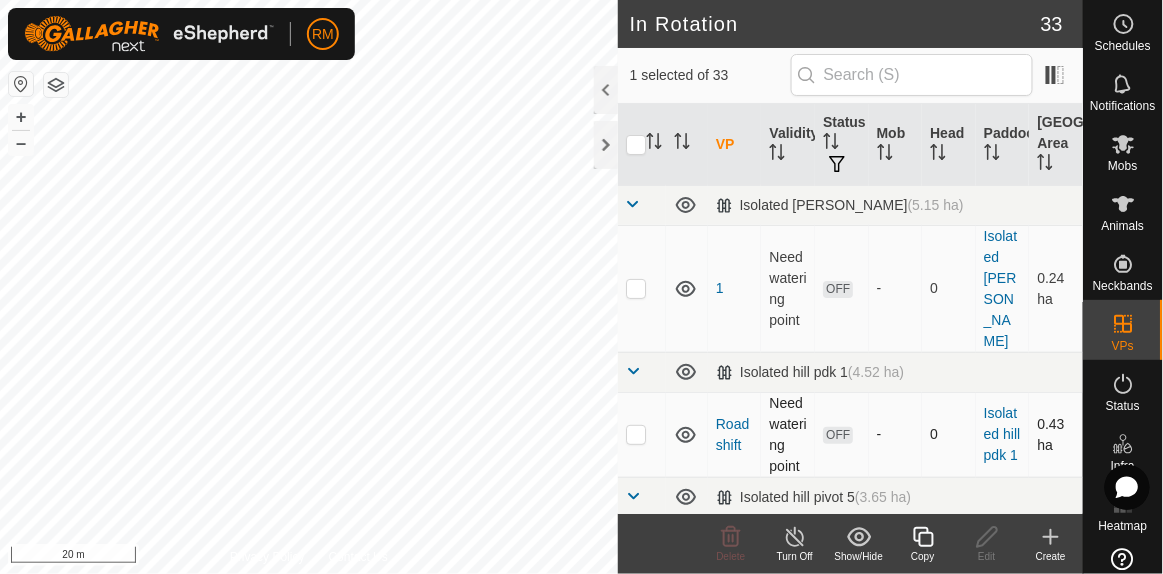 checkbox on "true" 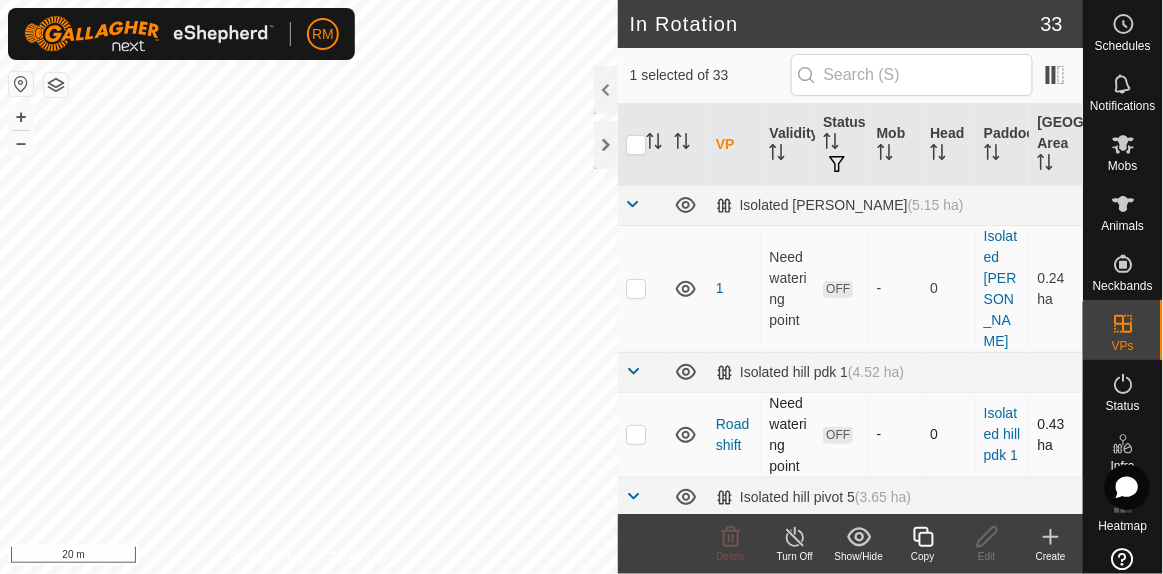 checkbox on "false" 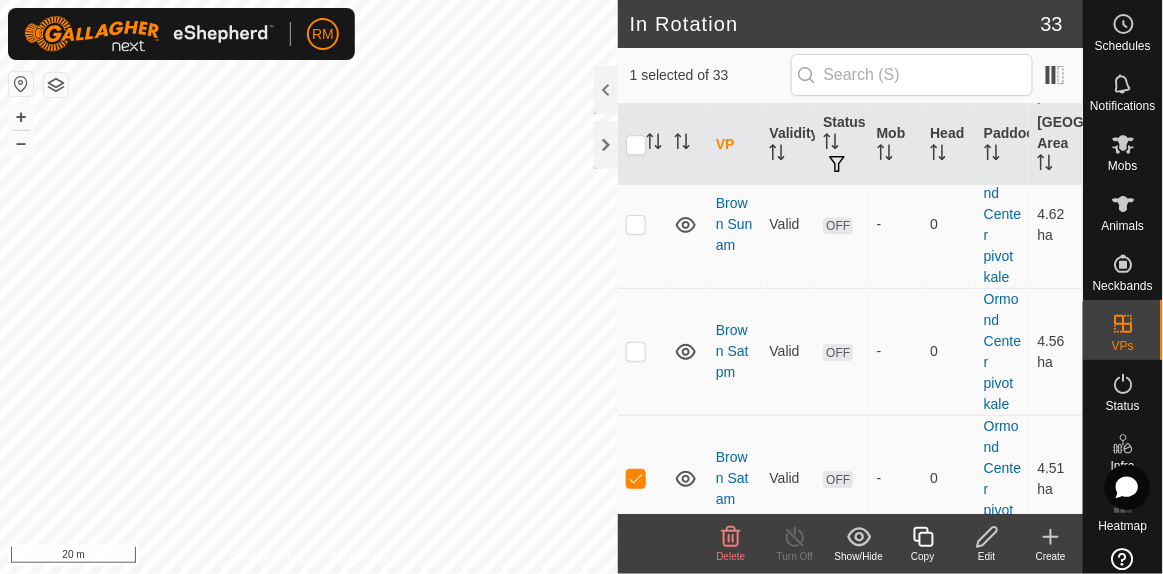 scroll, scrollTop: 1363, scrollLeft: 0, axis: vertical 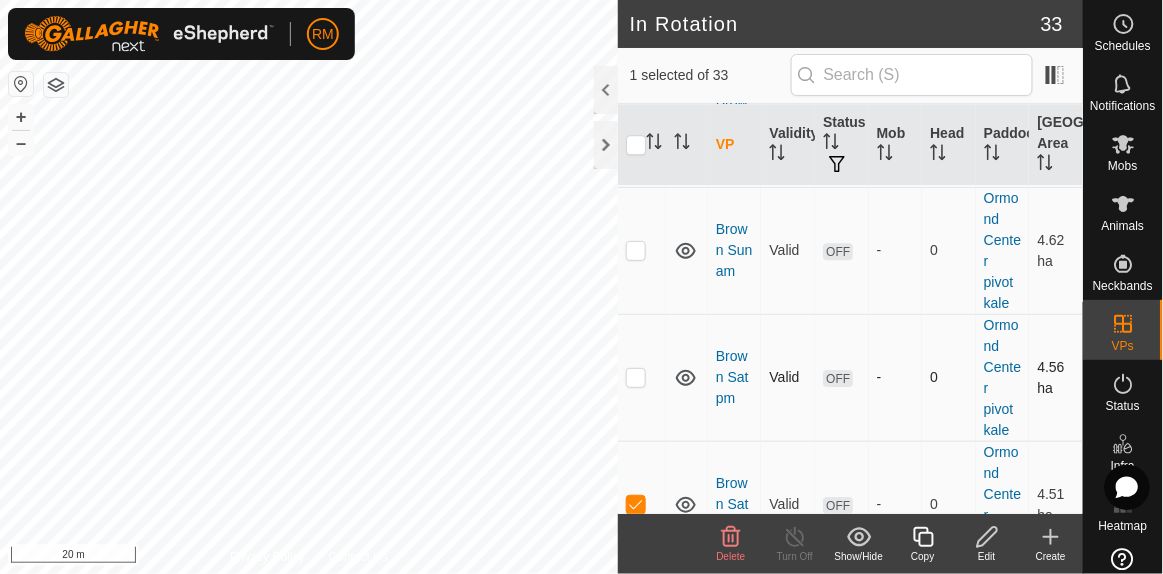 click at bounding box center [636, 377] 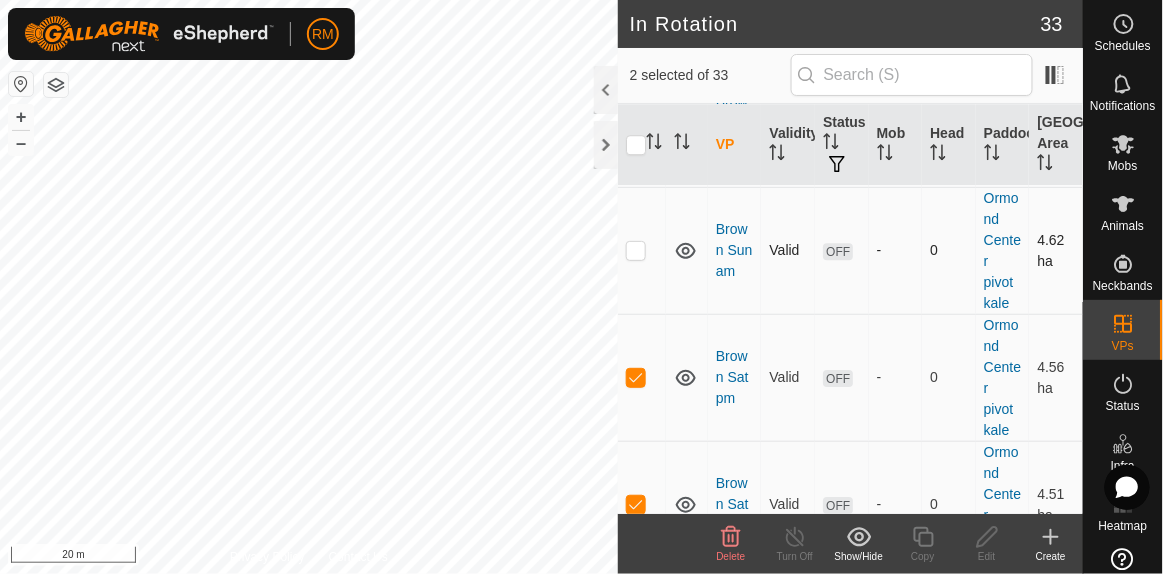 click at bounding box center [636, 250] 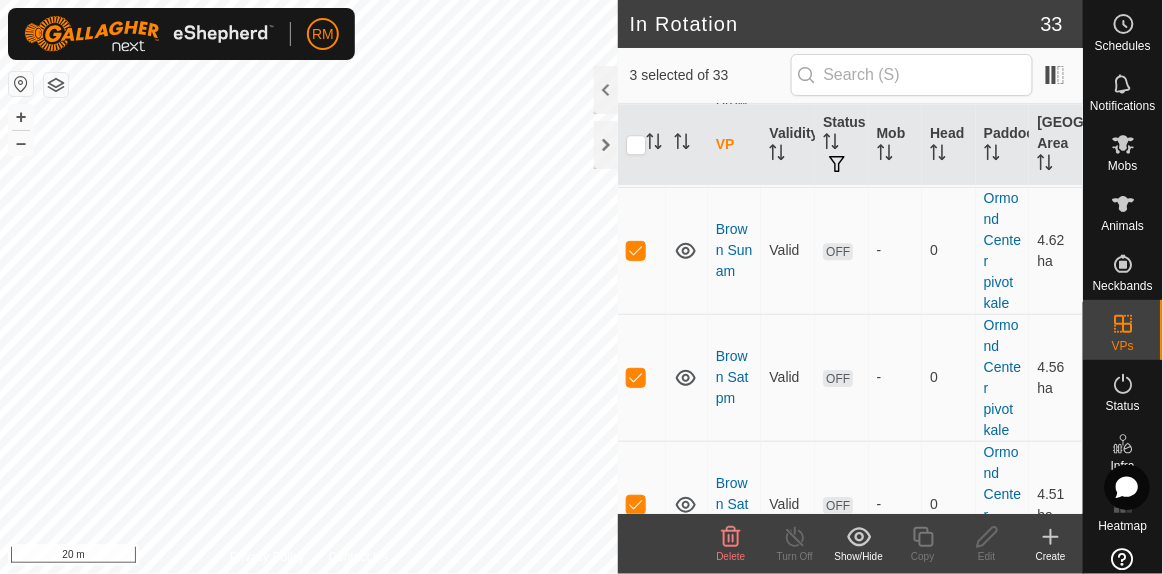 scroll, scrollTop: 1212, scrollLeft: 0, axis: vertical 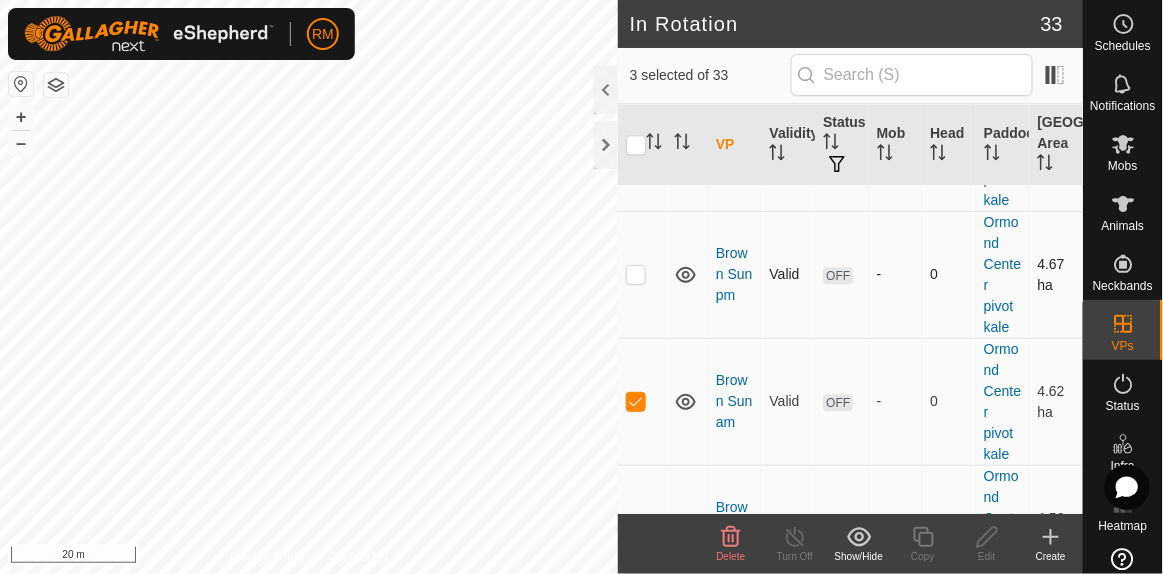 click at bounding box center [636, 274] 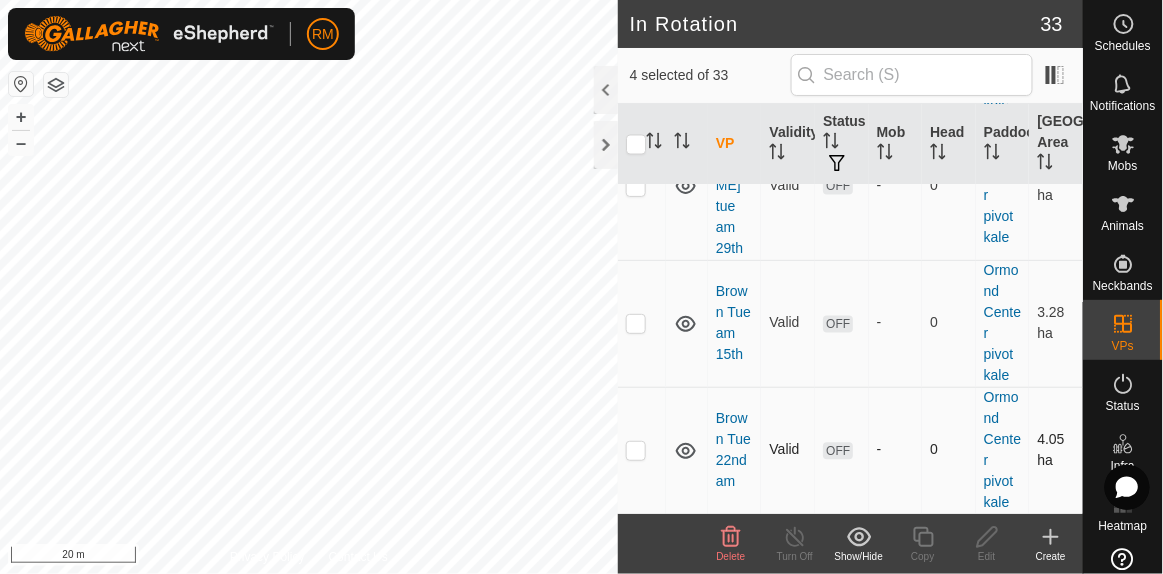 scroll, scrollTop: 1060, scrollLeft: 0, axis: vertical 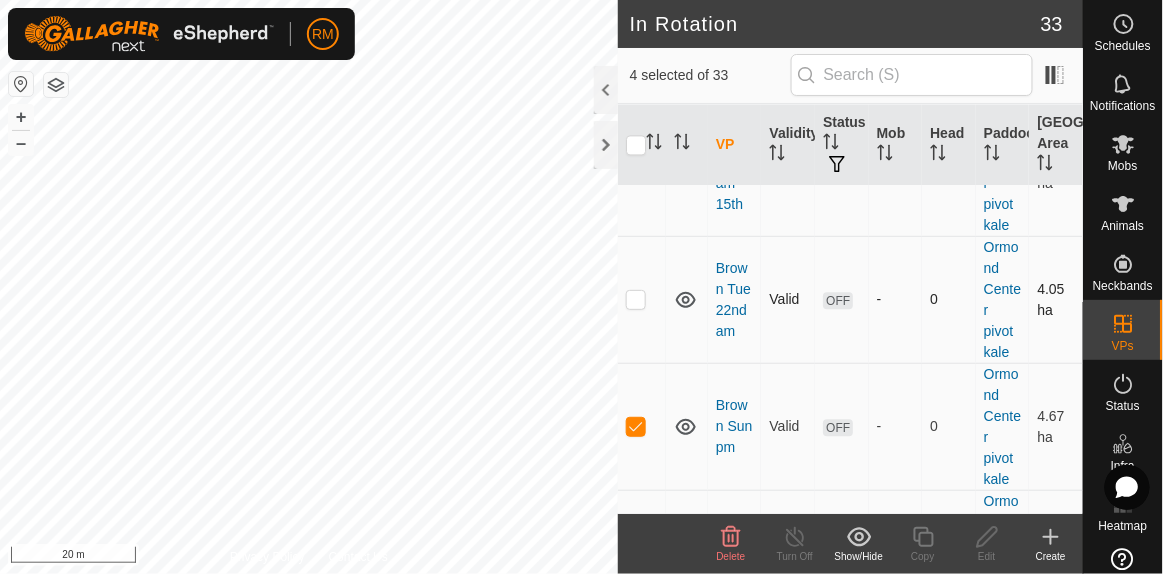 click at bounding box center (636, 299) 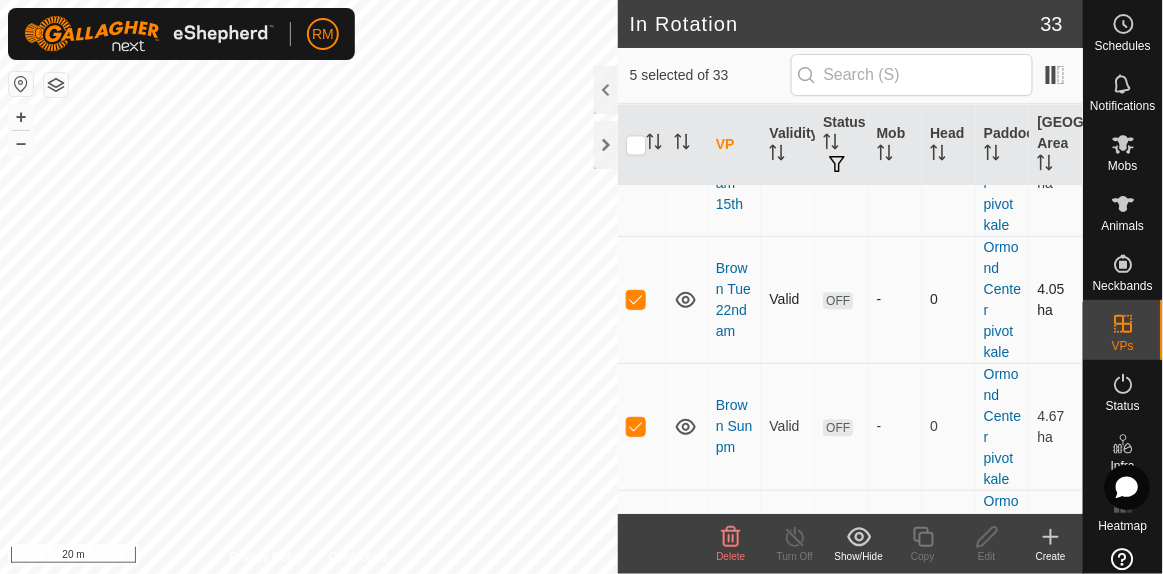 click at bounding box center [636, 299] 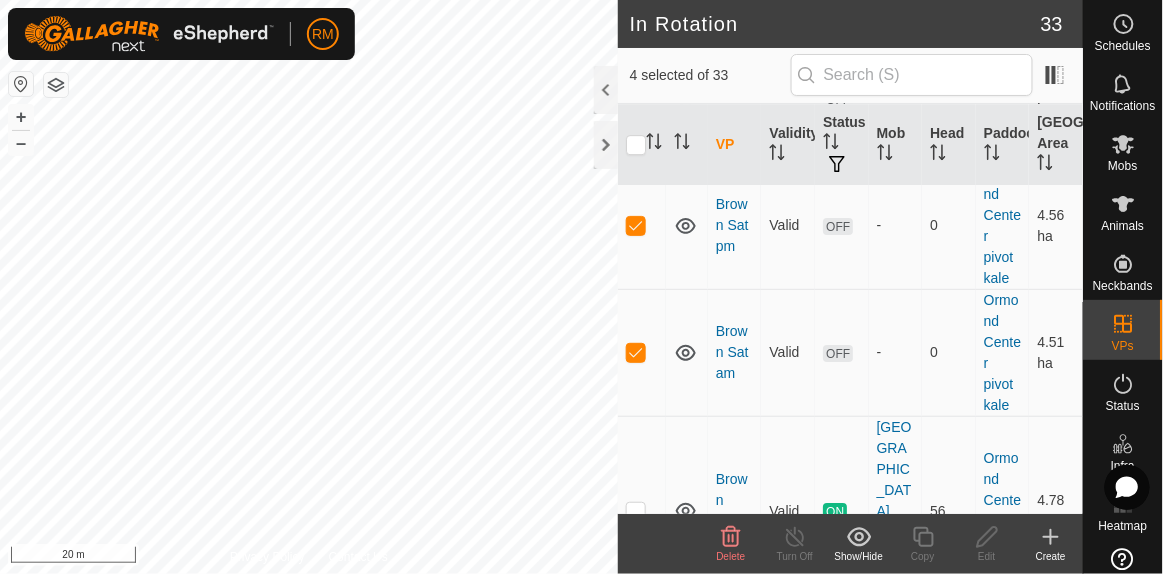 scroll, scrollTop: 1666, scrollLeft: 0, axis: vertical 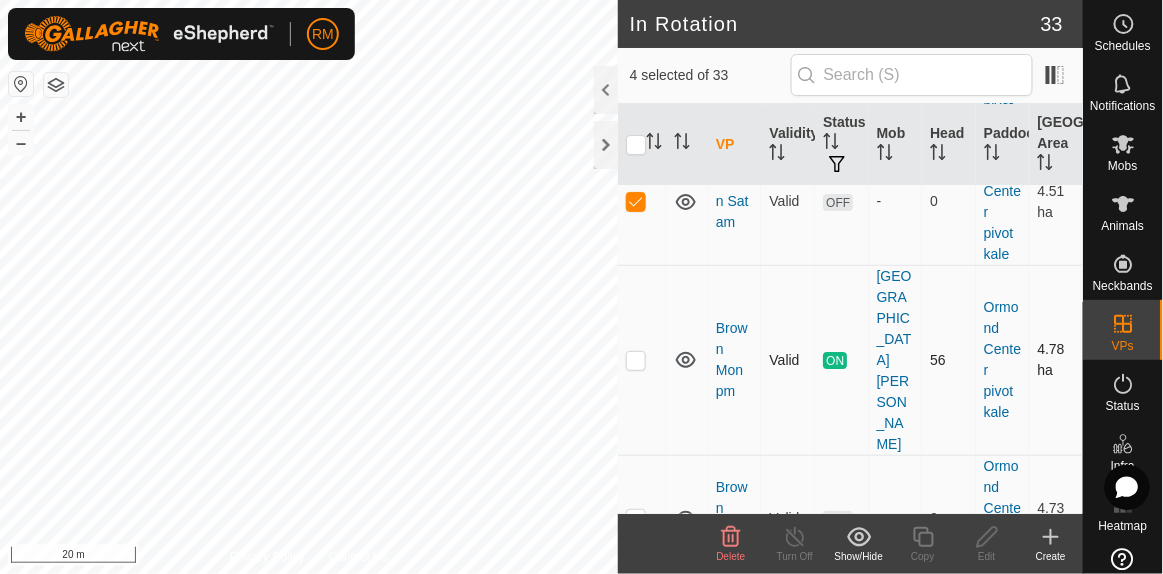 click at bounding box center [636, 360] 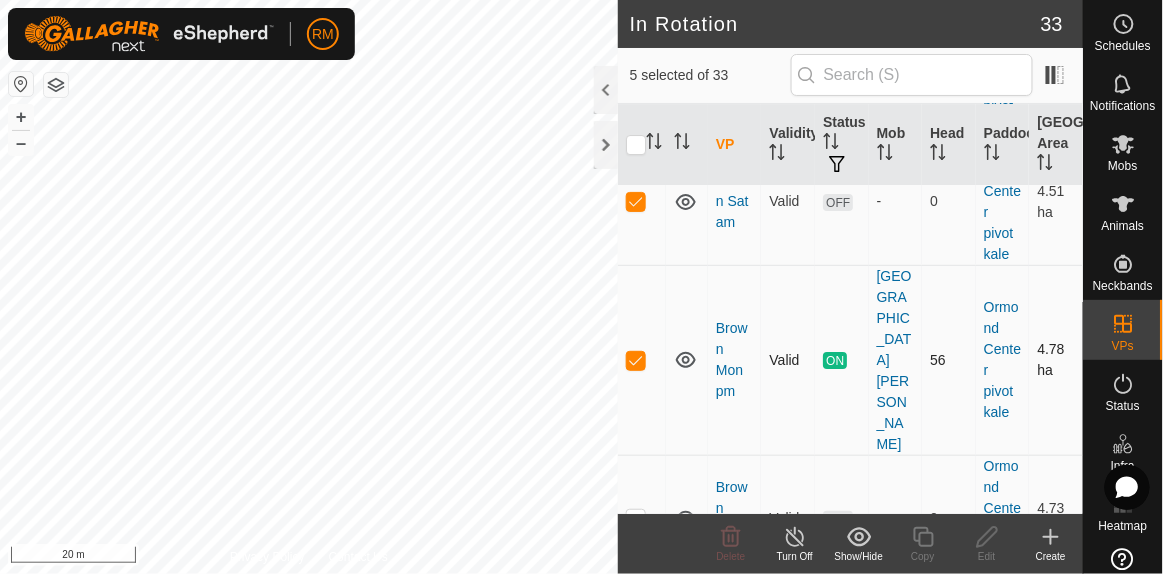 click at bounding box center [636, 360] 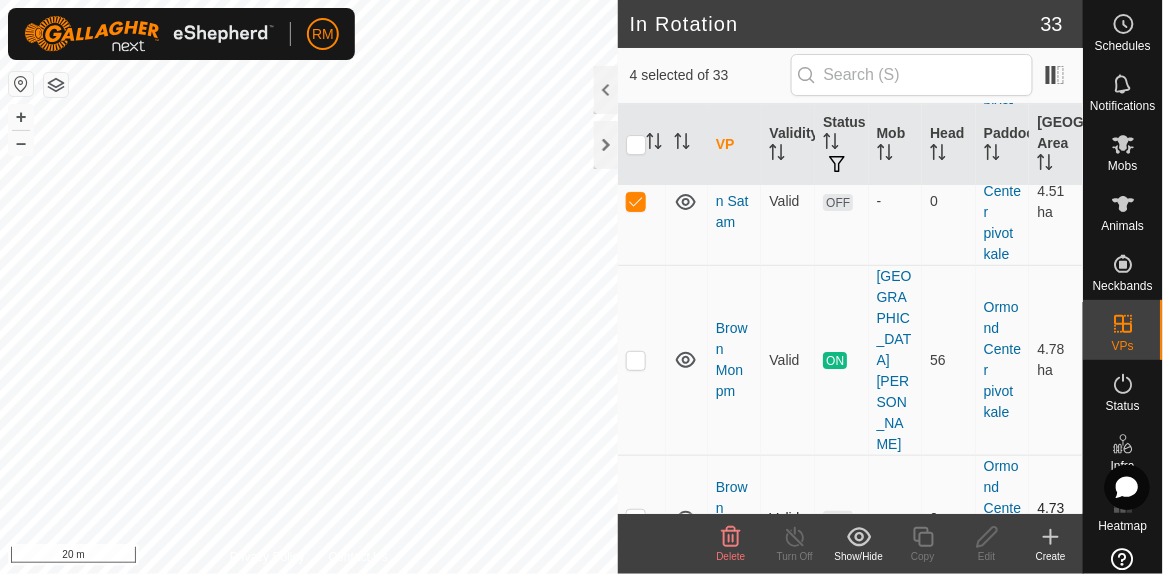 click at bounding box center [636, 518] 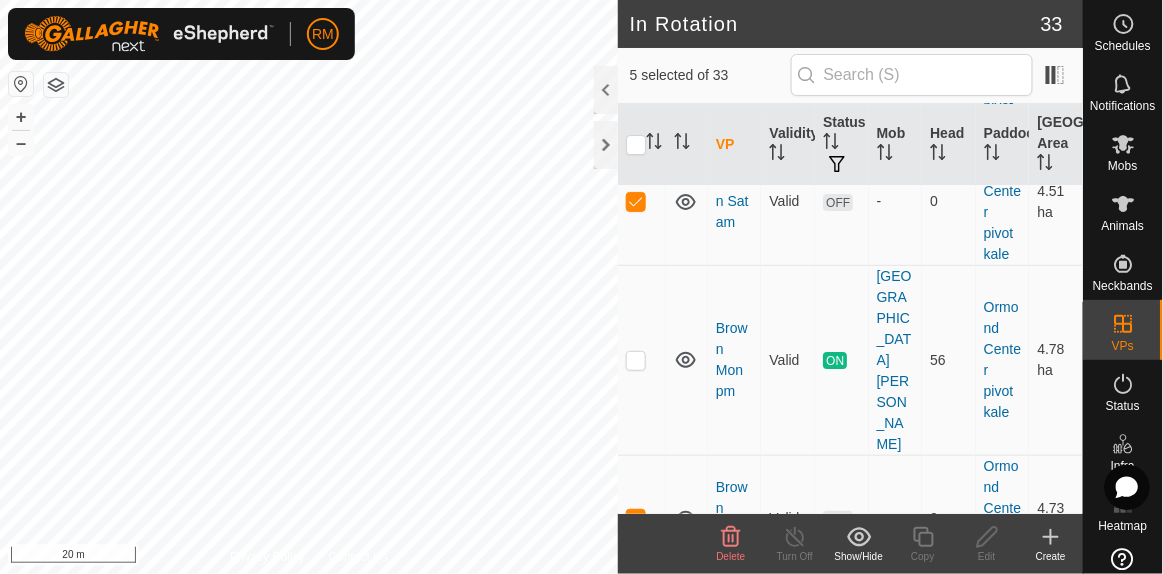 click 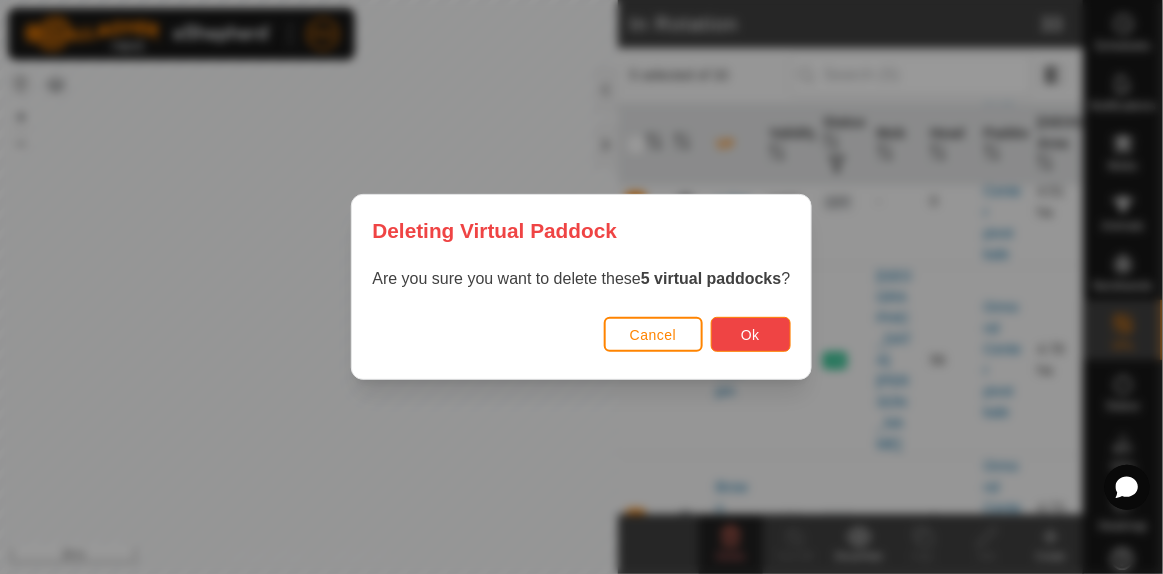 click on "Ok" at bounding box center [751, 334] 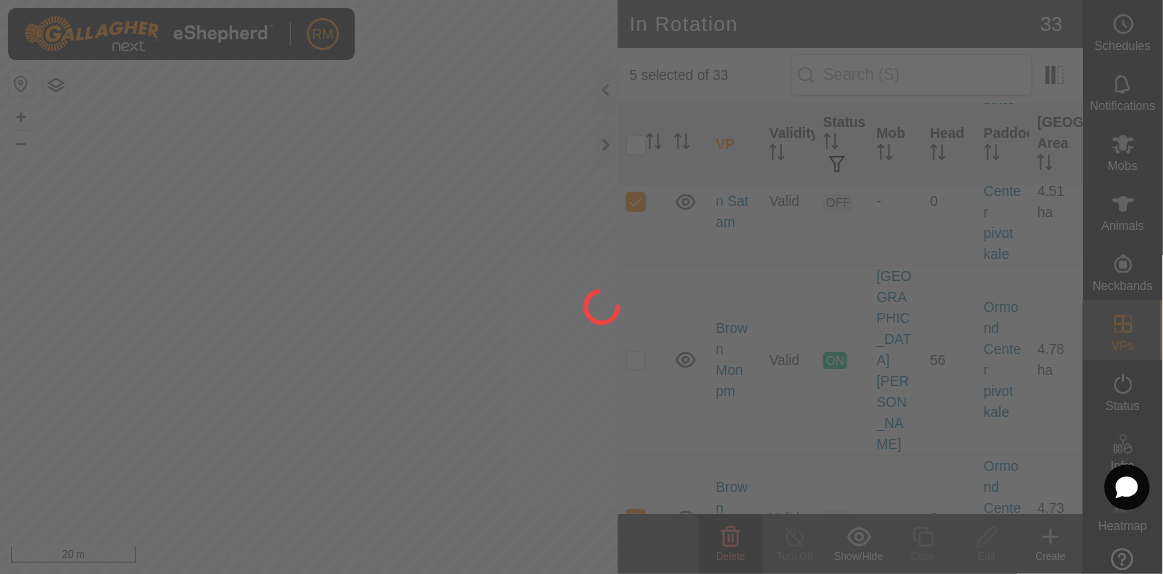 checkbox on "false" 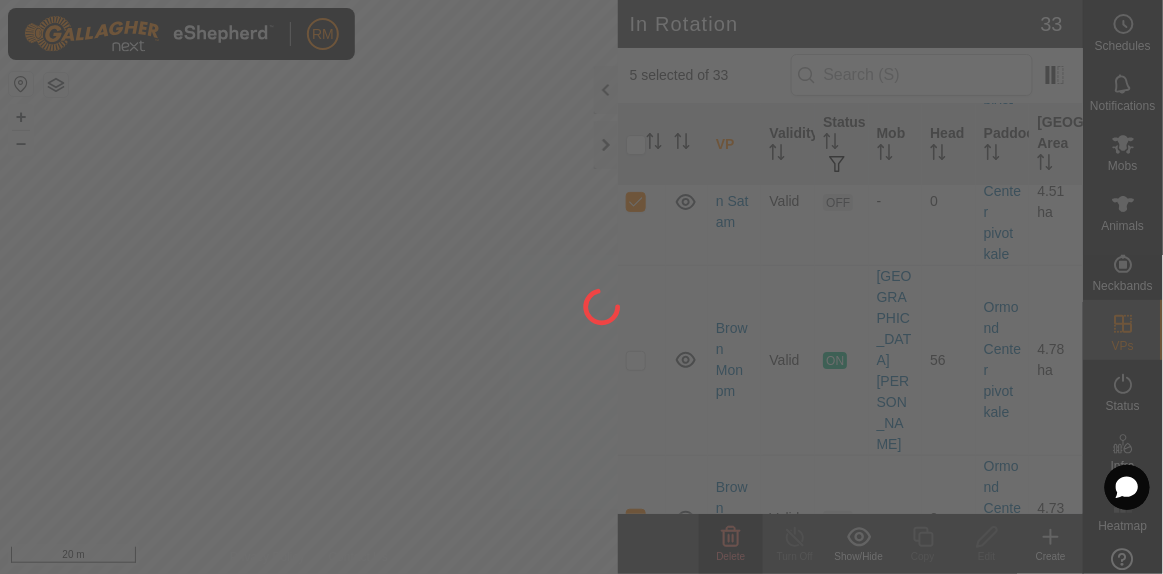 checkbox on "false" 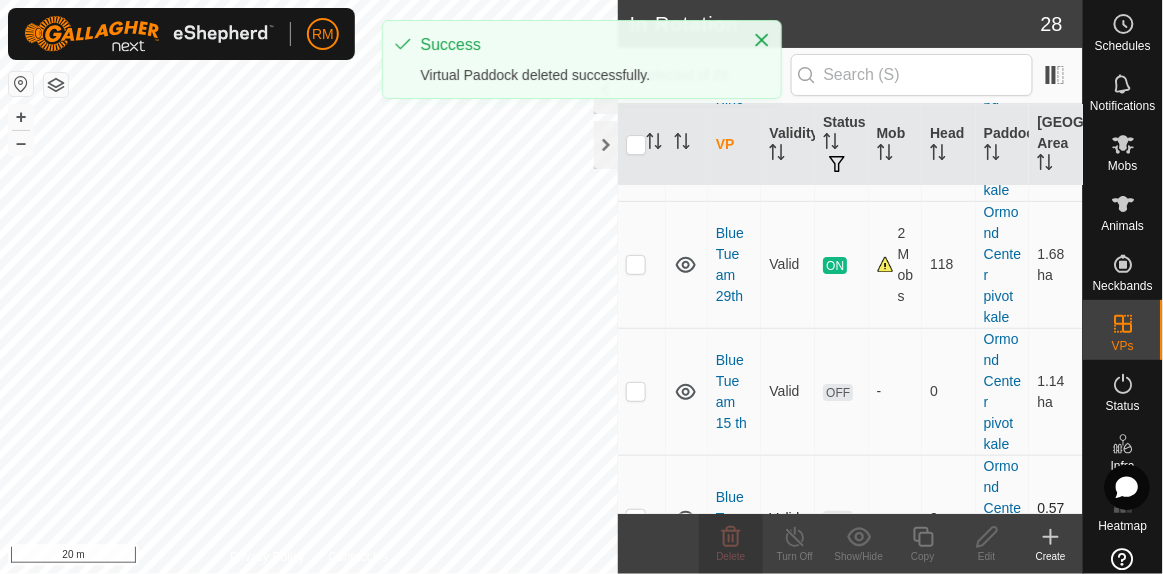 checkbox on "true" 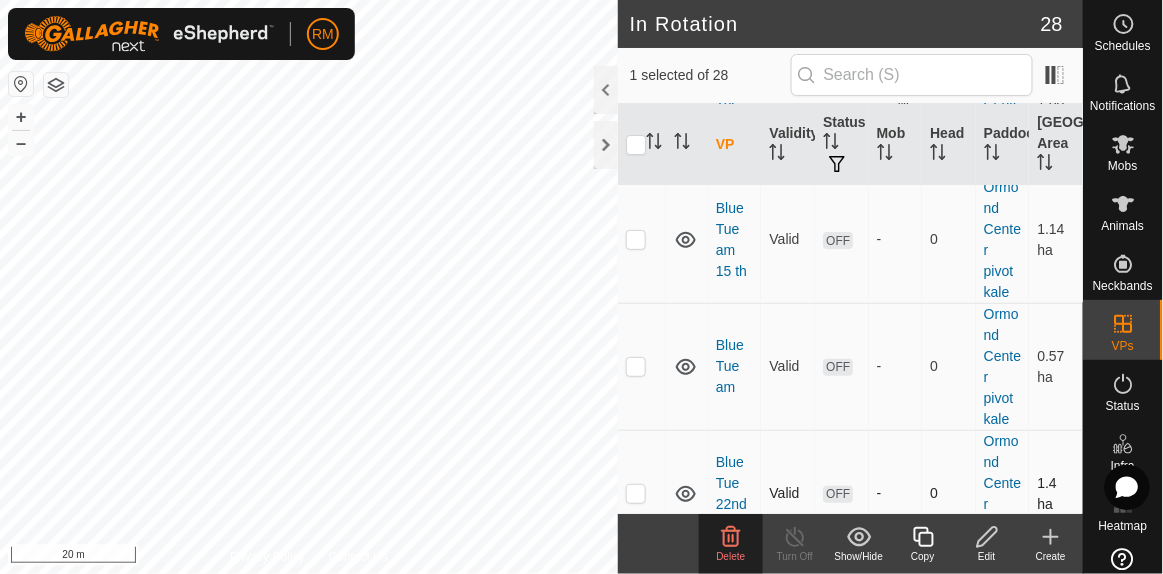scroll, scrollTop: 1363, scrollLeft: 0, axis: vertical 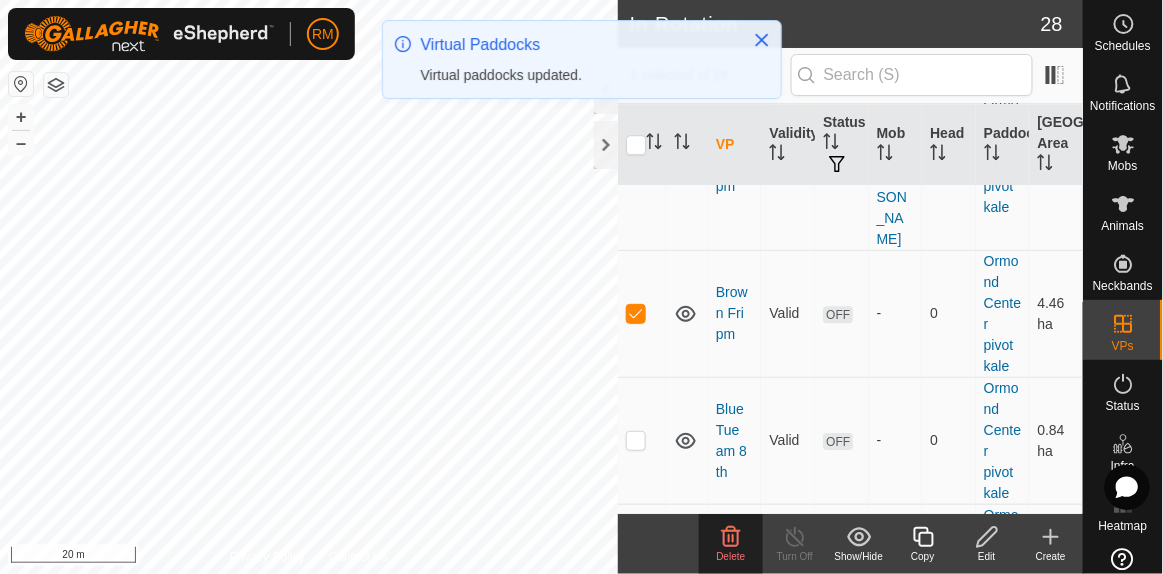 click 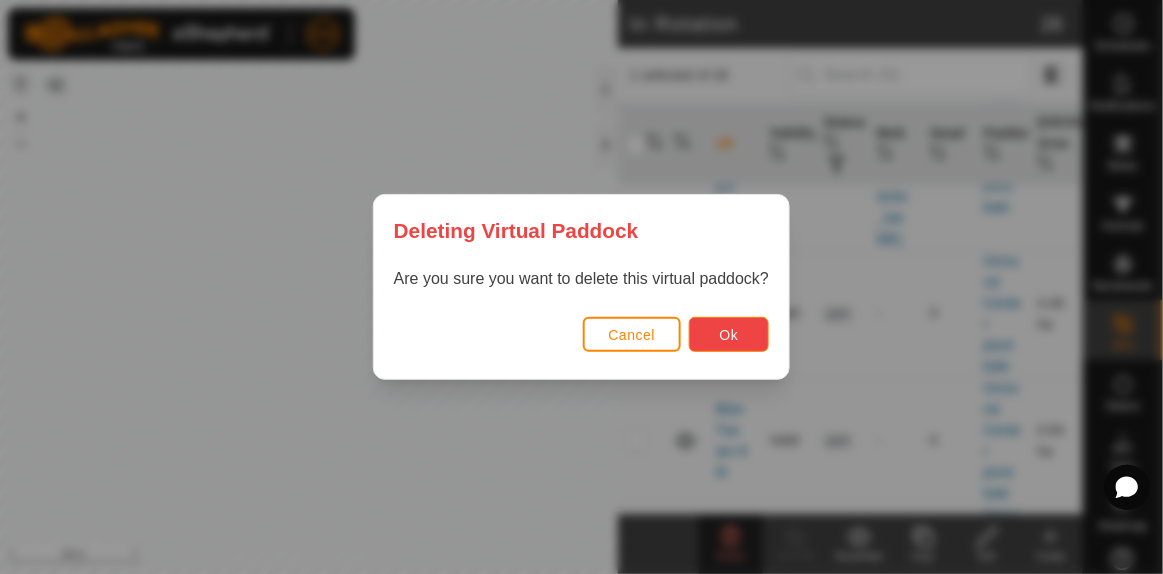 click on "Ok" at bounding box center [729, 335] 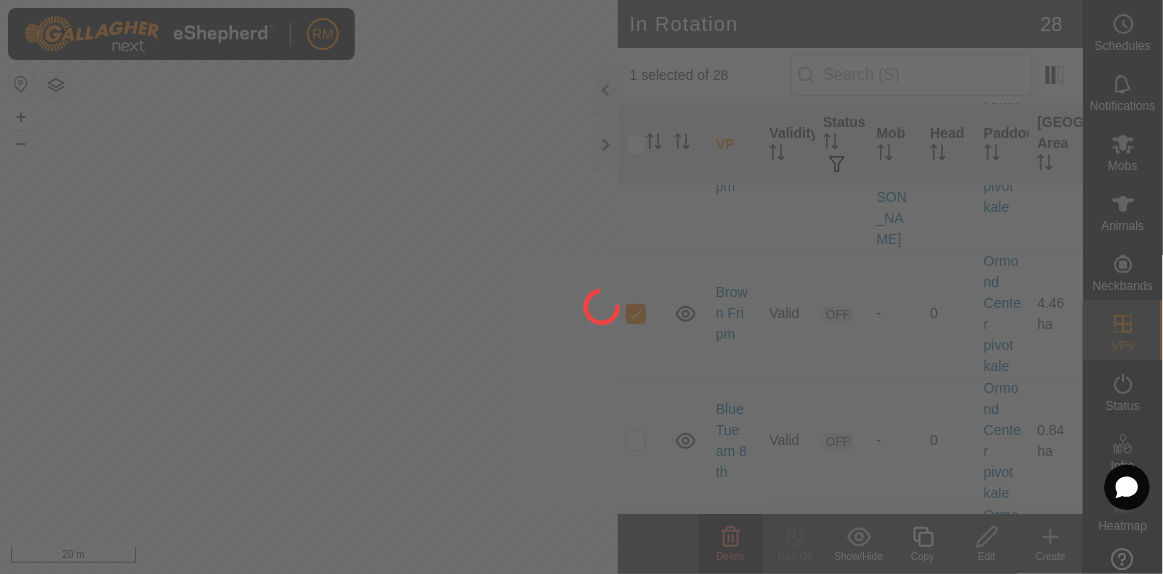 checkbox on "false" 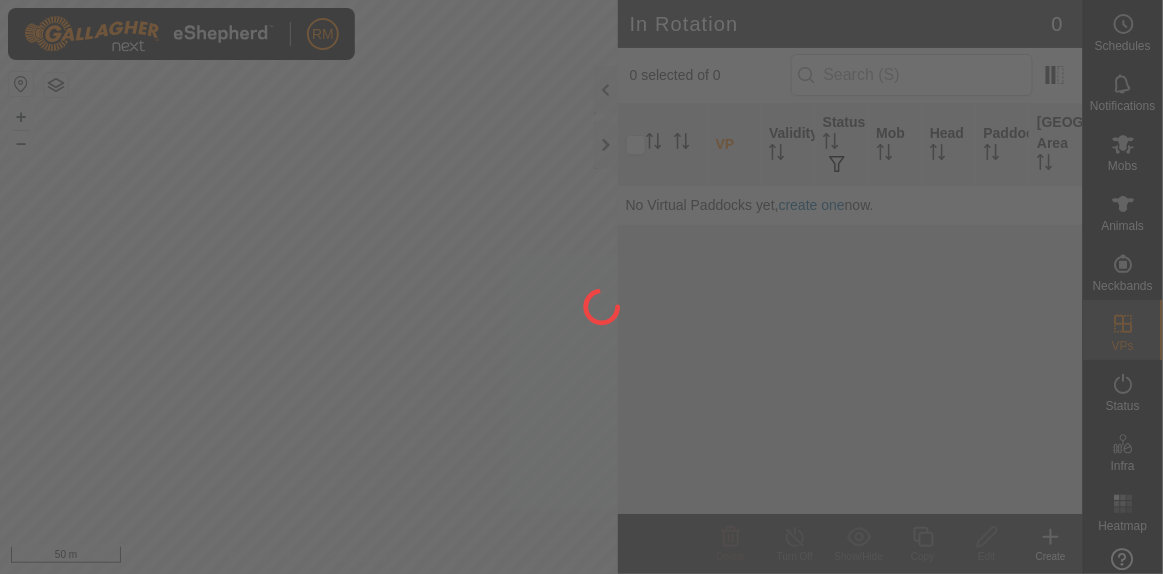 scroll, scrollTop: 0, scrollLeft: 0, axis: both 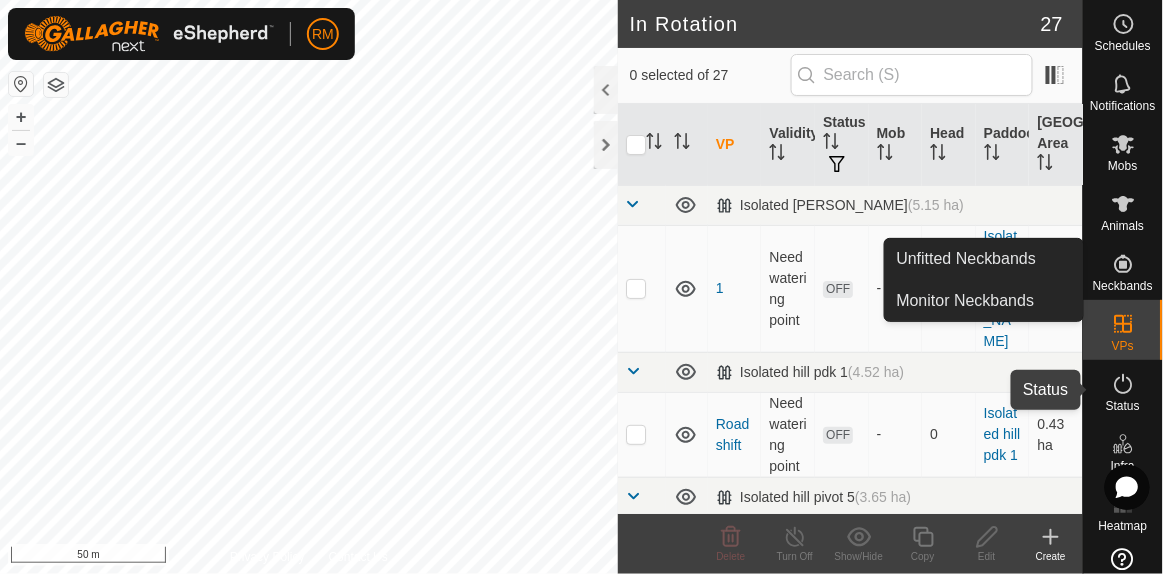 click 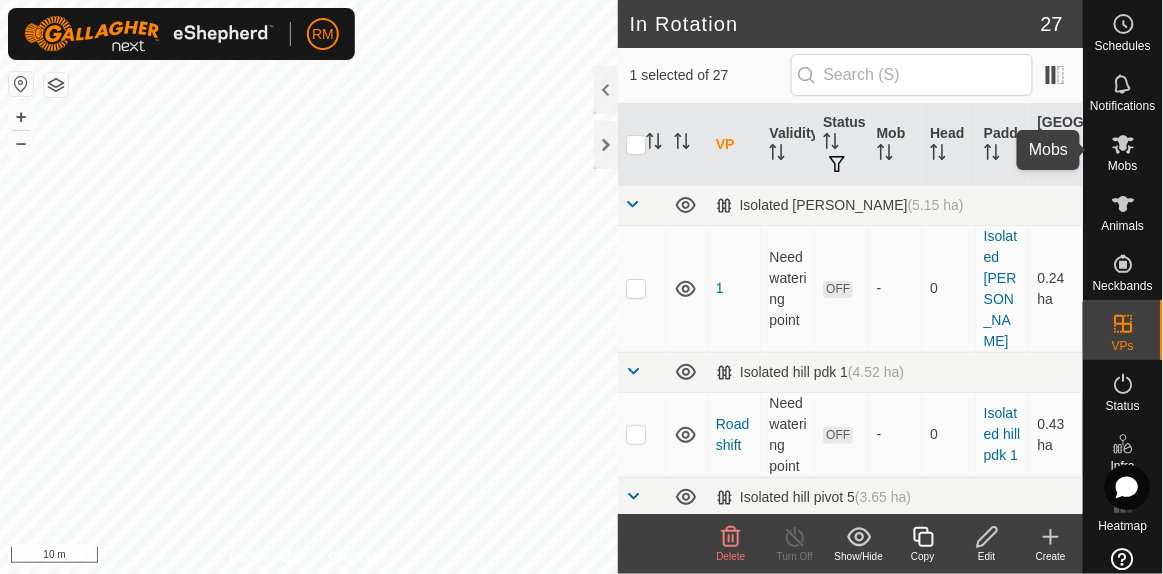 drag, startPoint x: 1118, startPoint y: 145, endPoint x: 1116, endPoint y: 155, distance: 10.198039 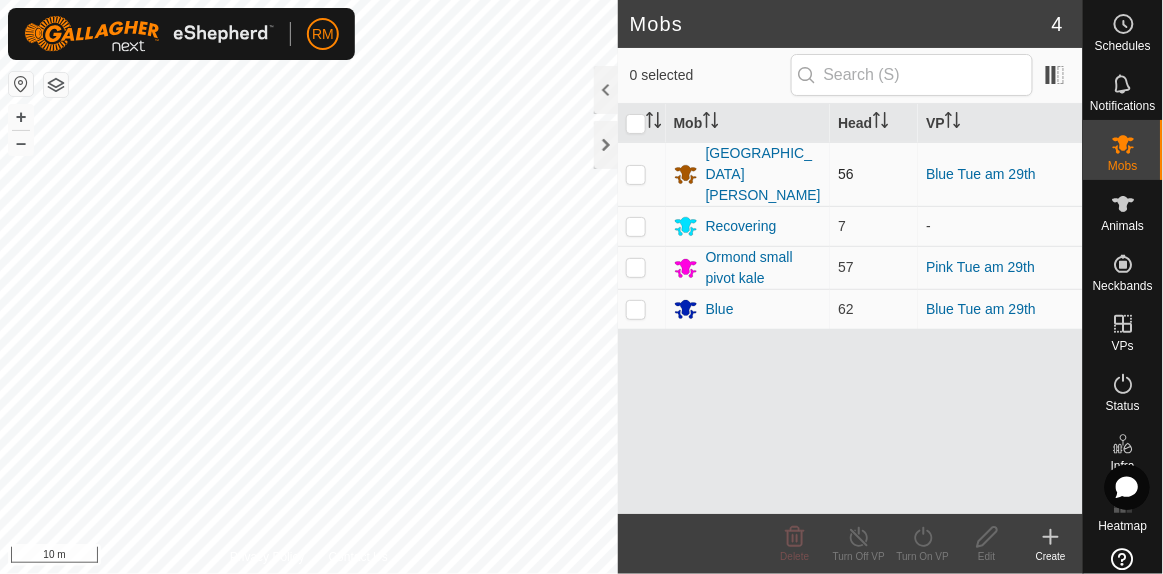 click at bounding box center [636, 174] 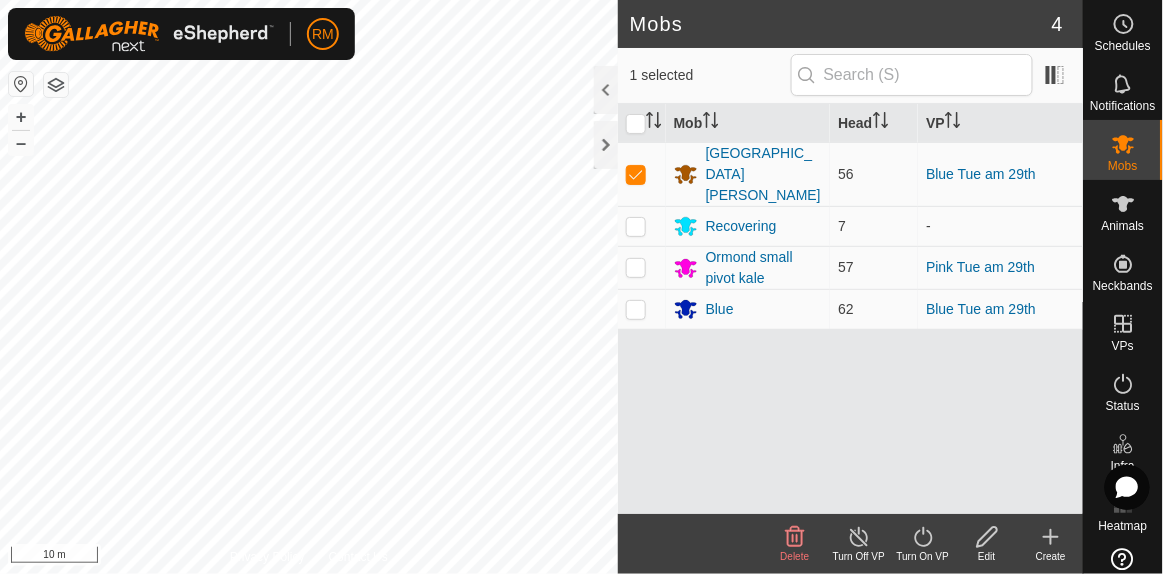 click 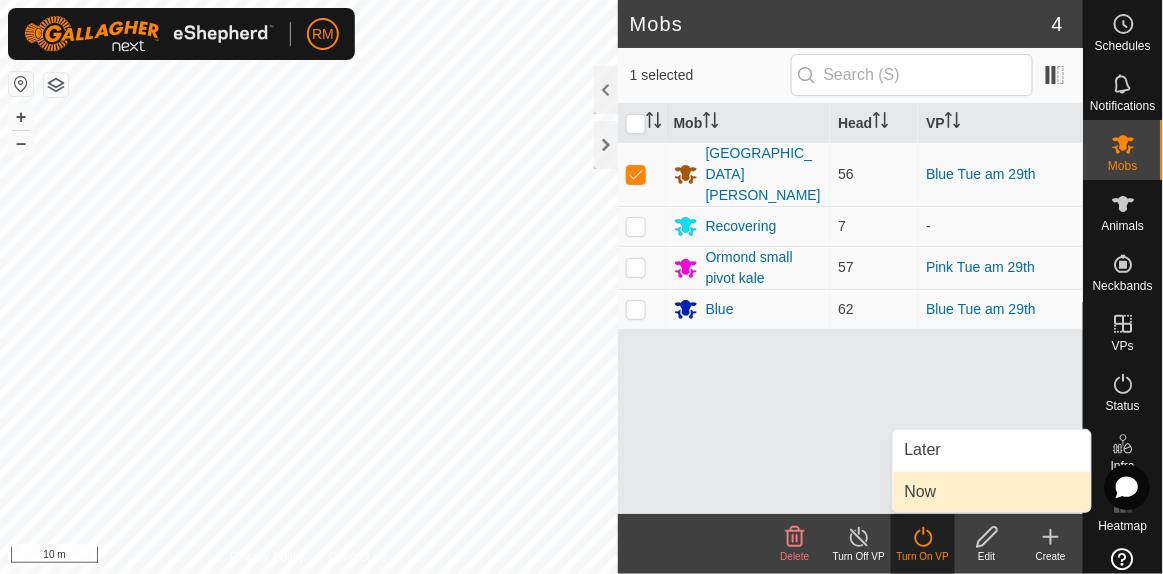 click on "Now" at bounding box center [992, 492] 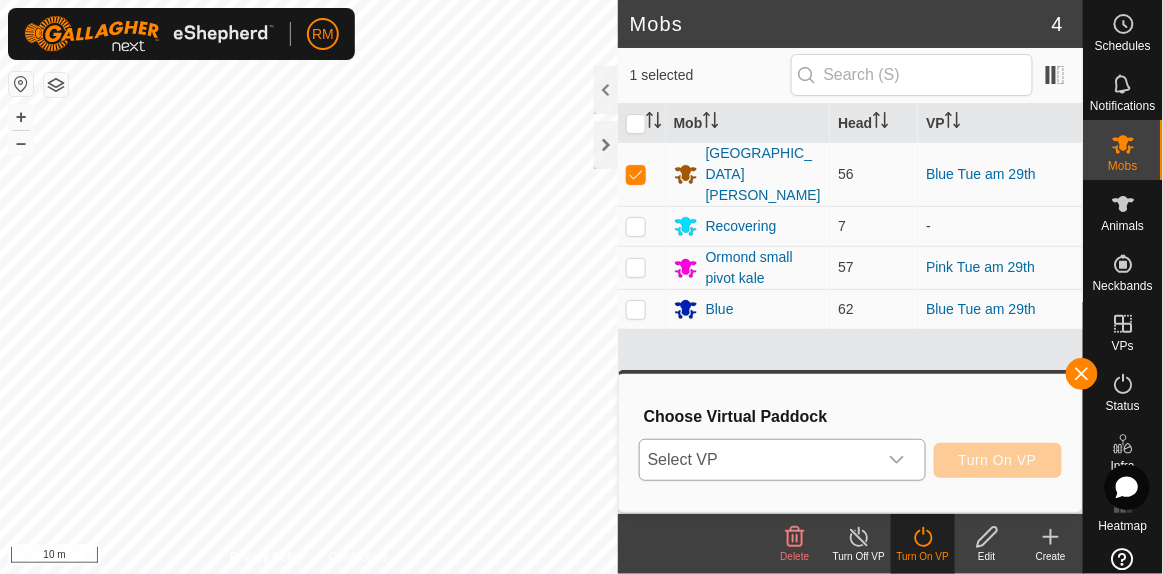 click 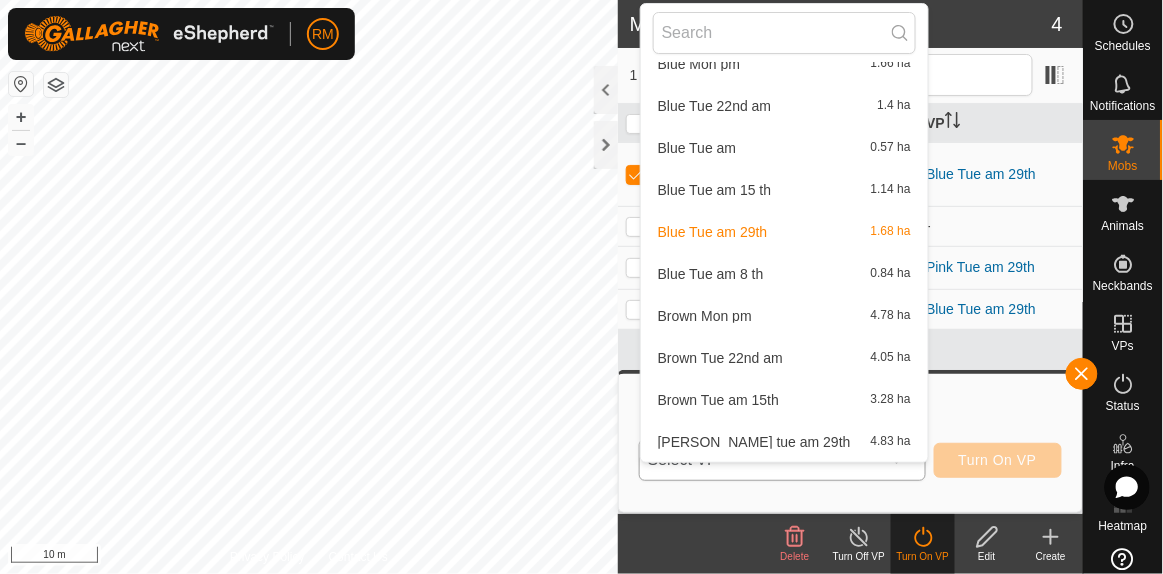 scroll, scrollTop: 606, scrollLeft: 0, axis: vertical 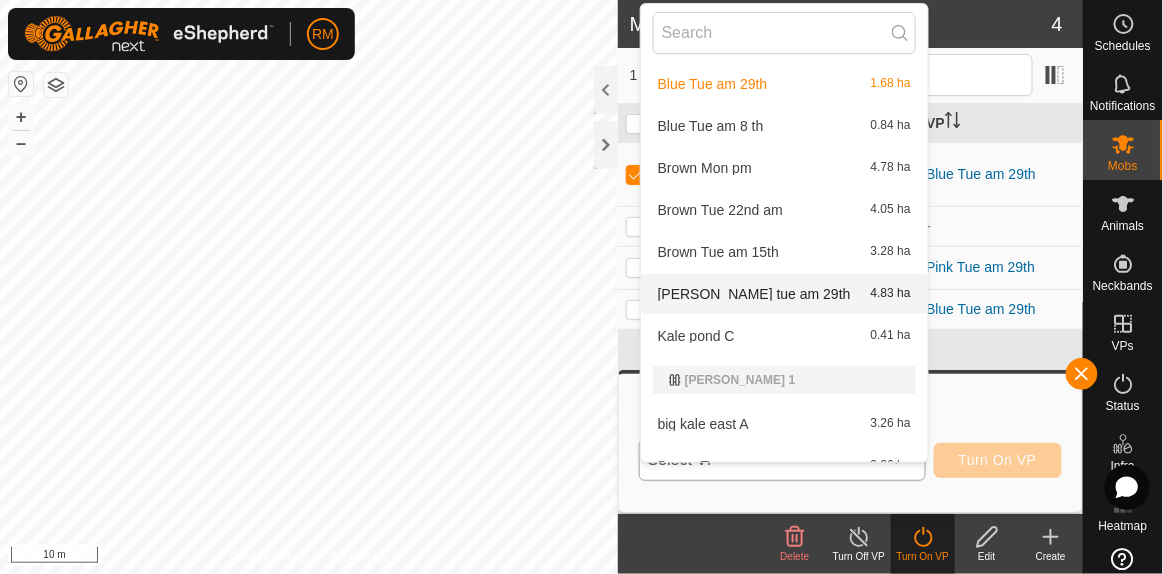 click on "Brown tue am 29th  4.83 ha" at bounding box center (784, 294) 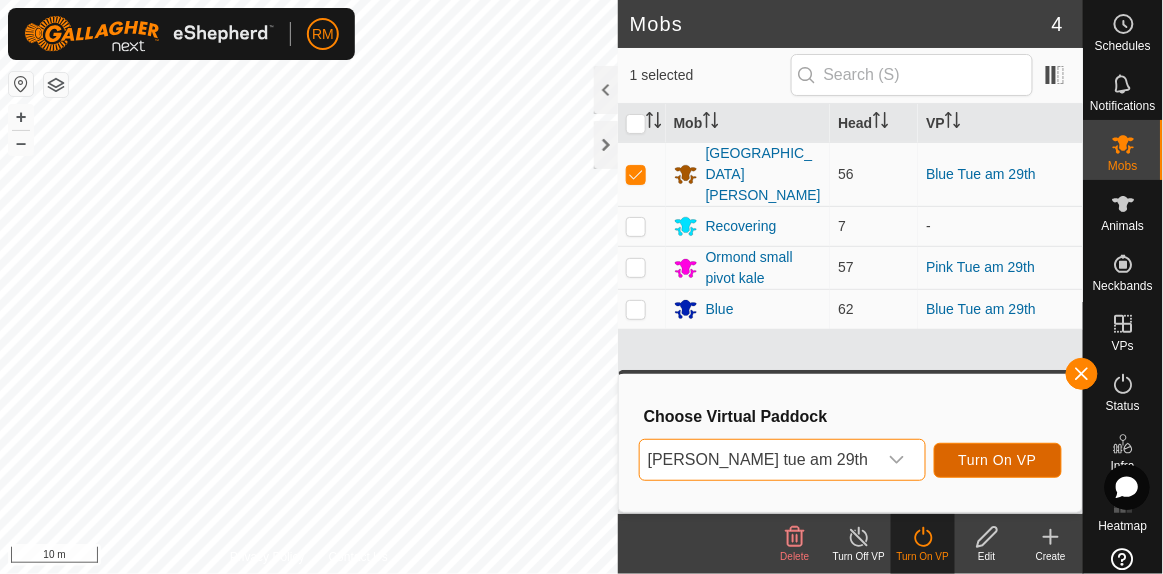 click on "Turn On VP" at bounding box center [998, 460] 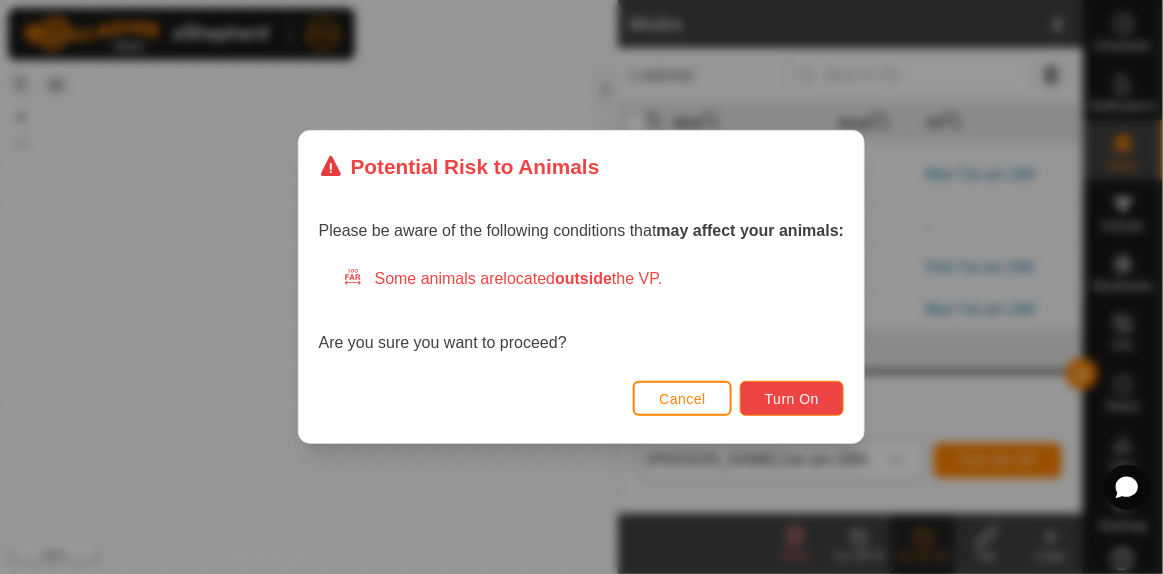 click on "Turn On" at bounding box center [792, 398] 